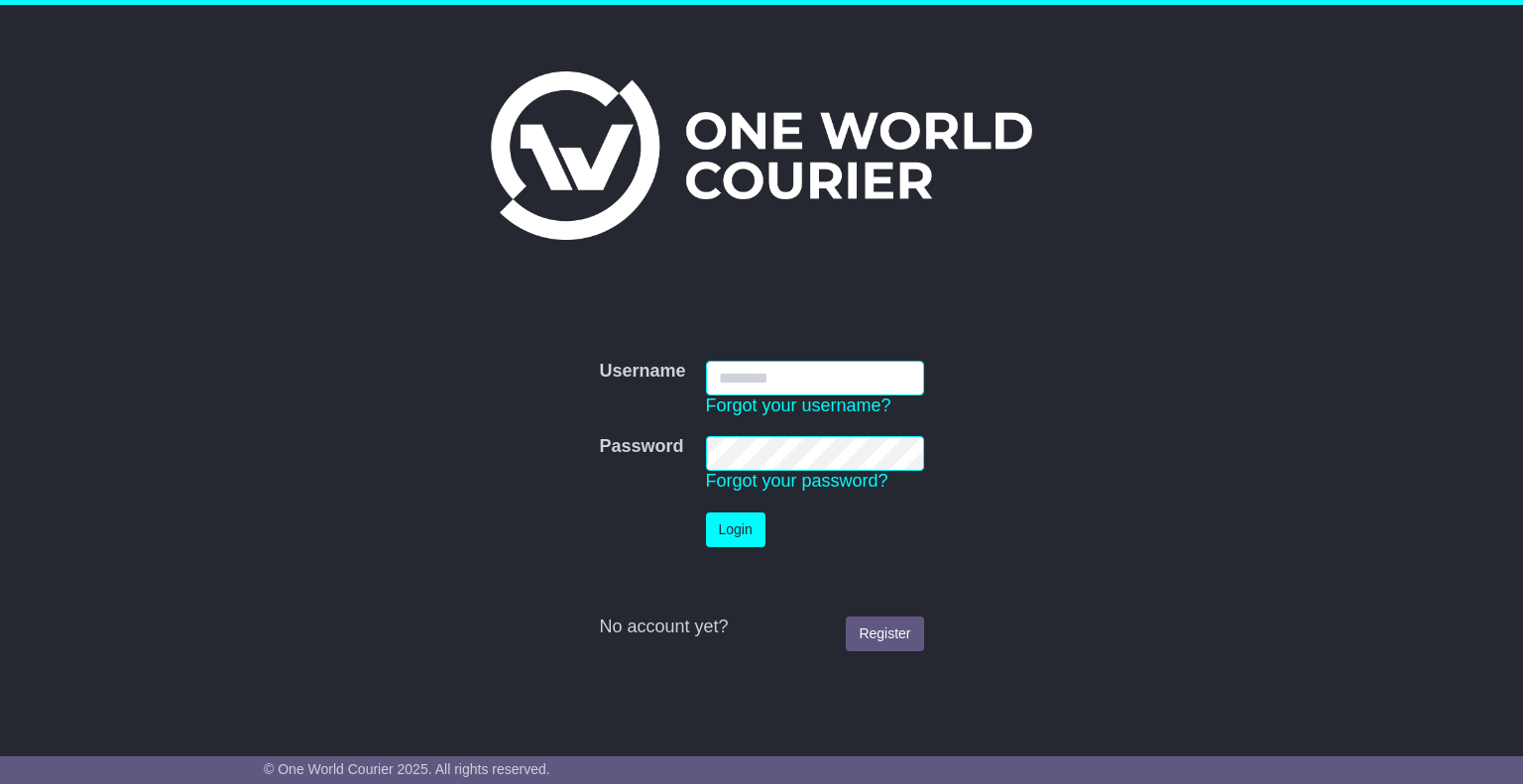 scroll, scrollTop: 0, scrollLeft: 0, axis: both 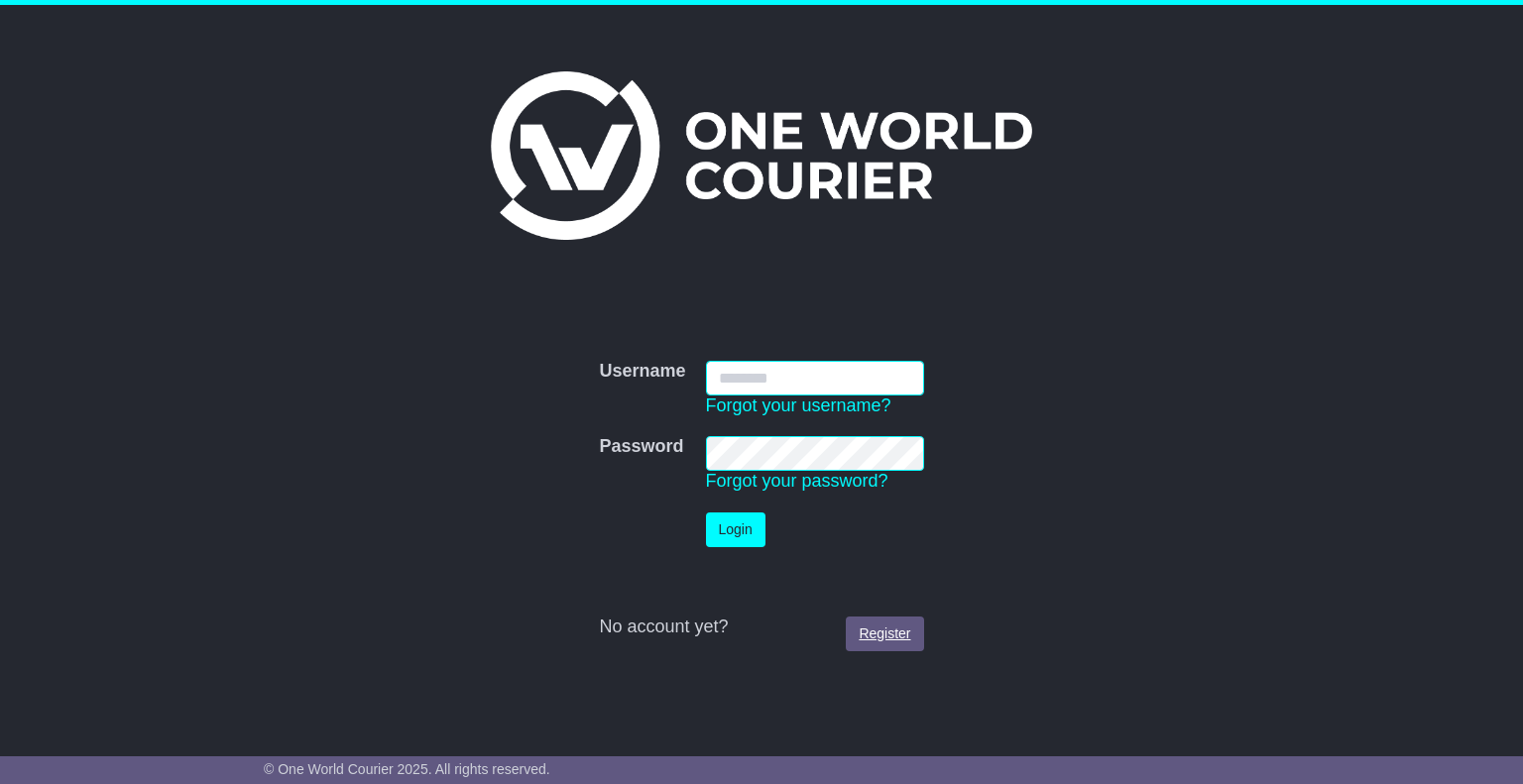 type on "**********" 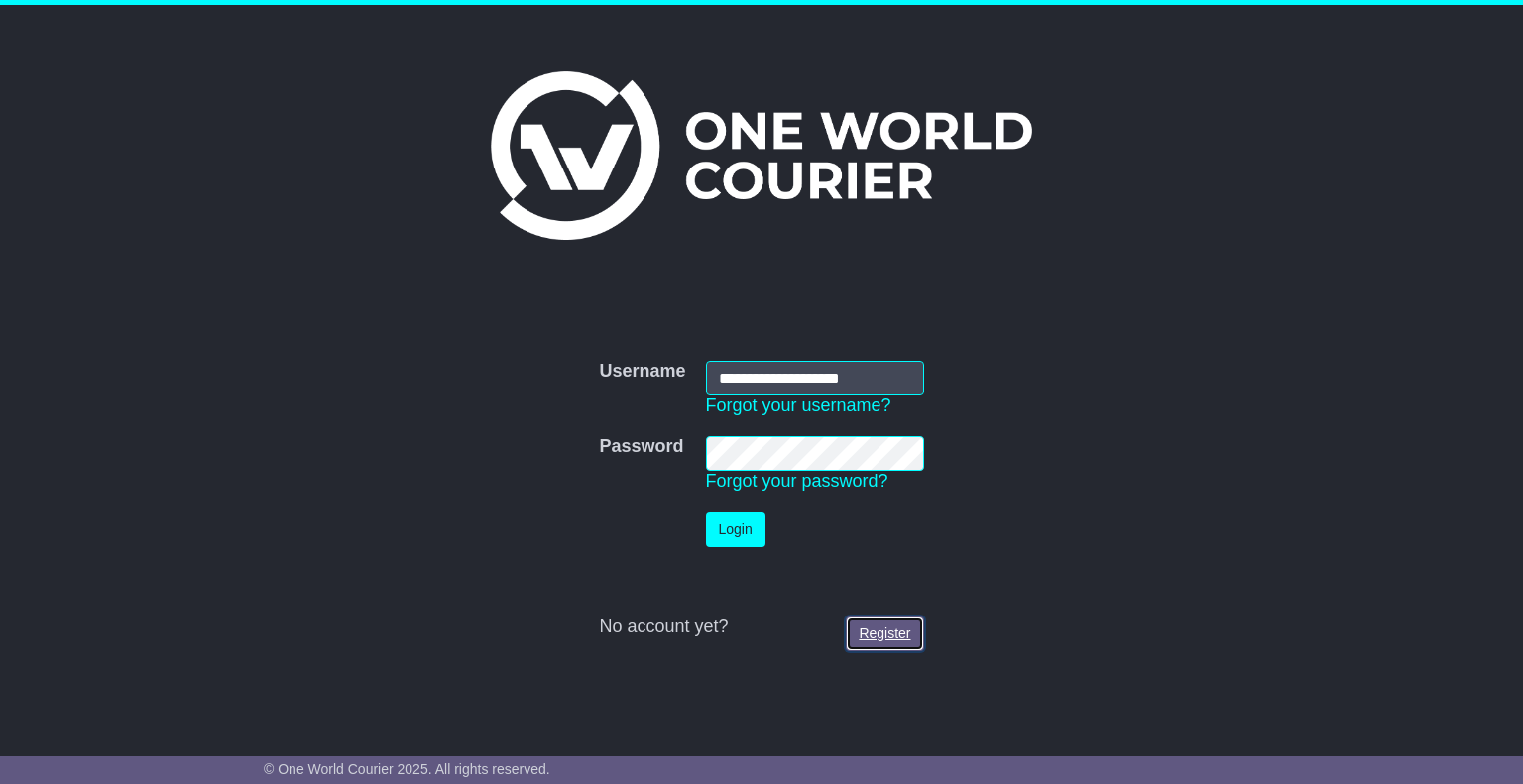 click on "Register" at bounding box center [884, 633] 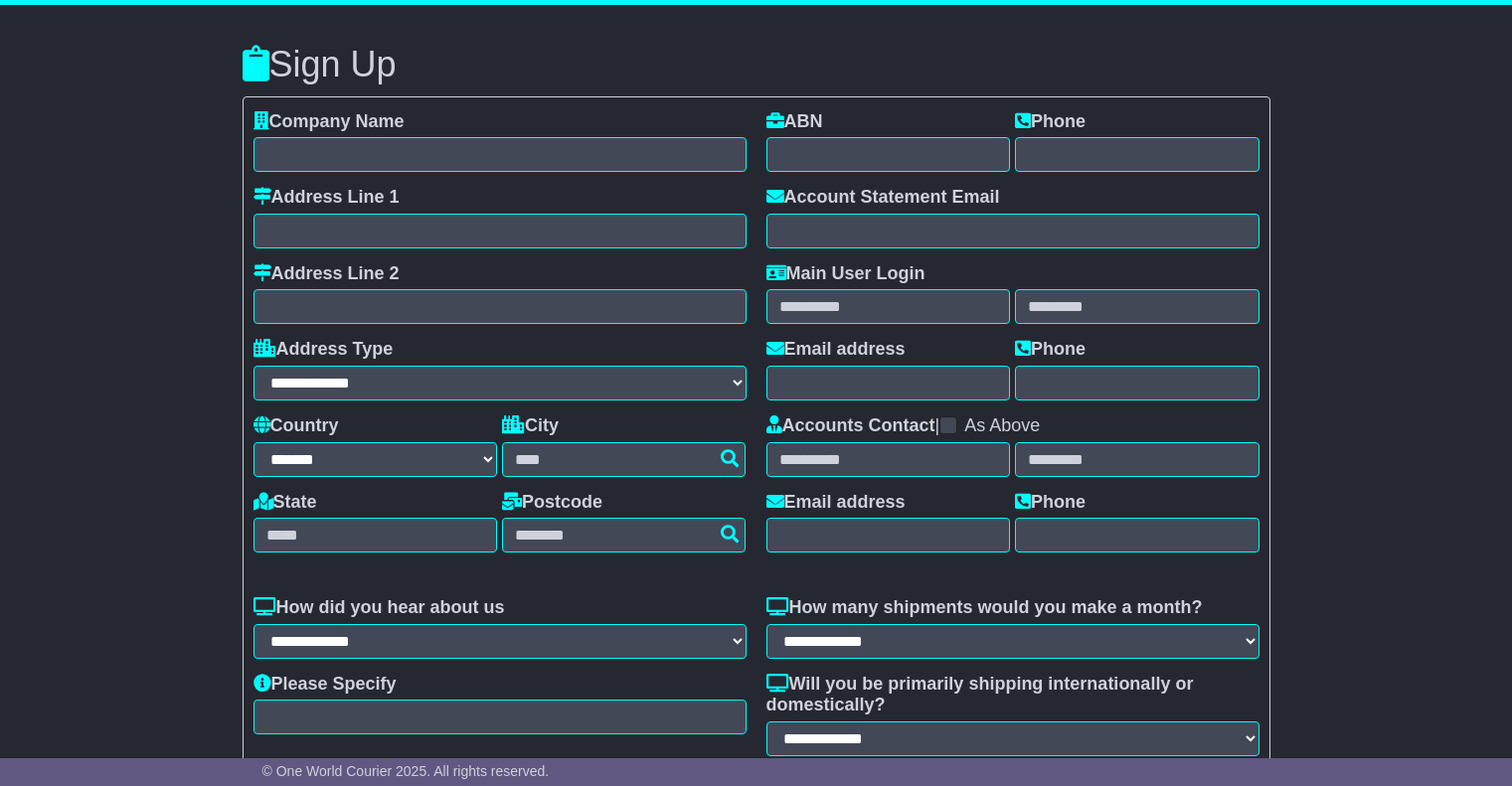 select on "**" 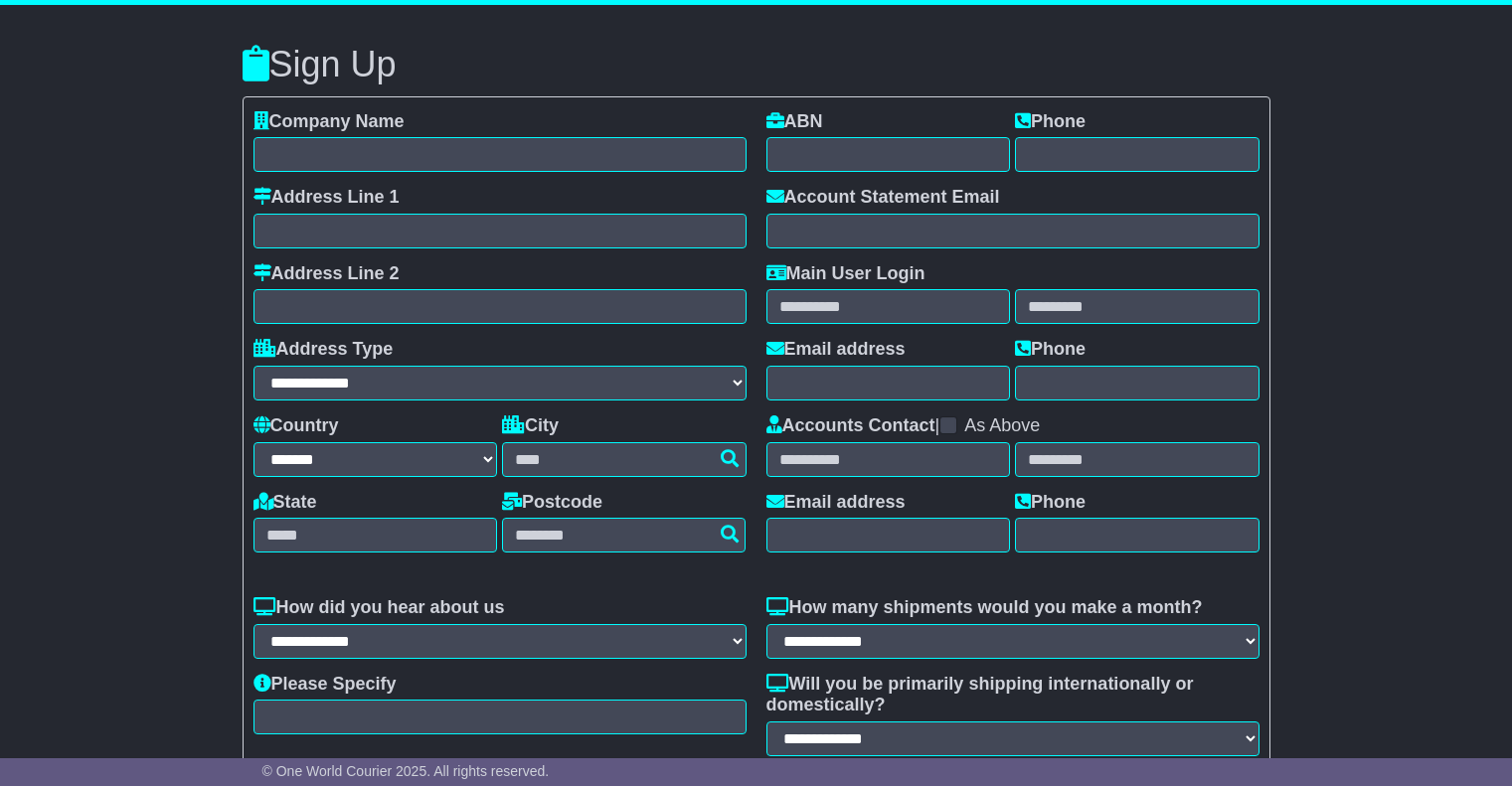 scroll, scrollTop: 0, scrollLeft: 0, axis: both 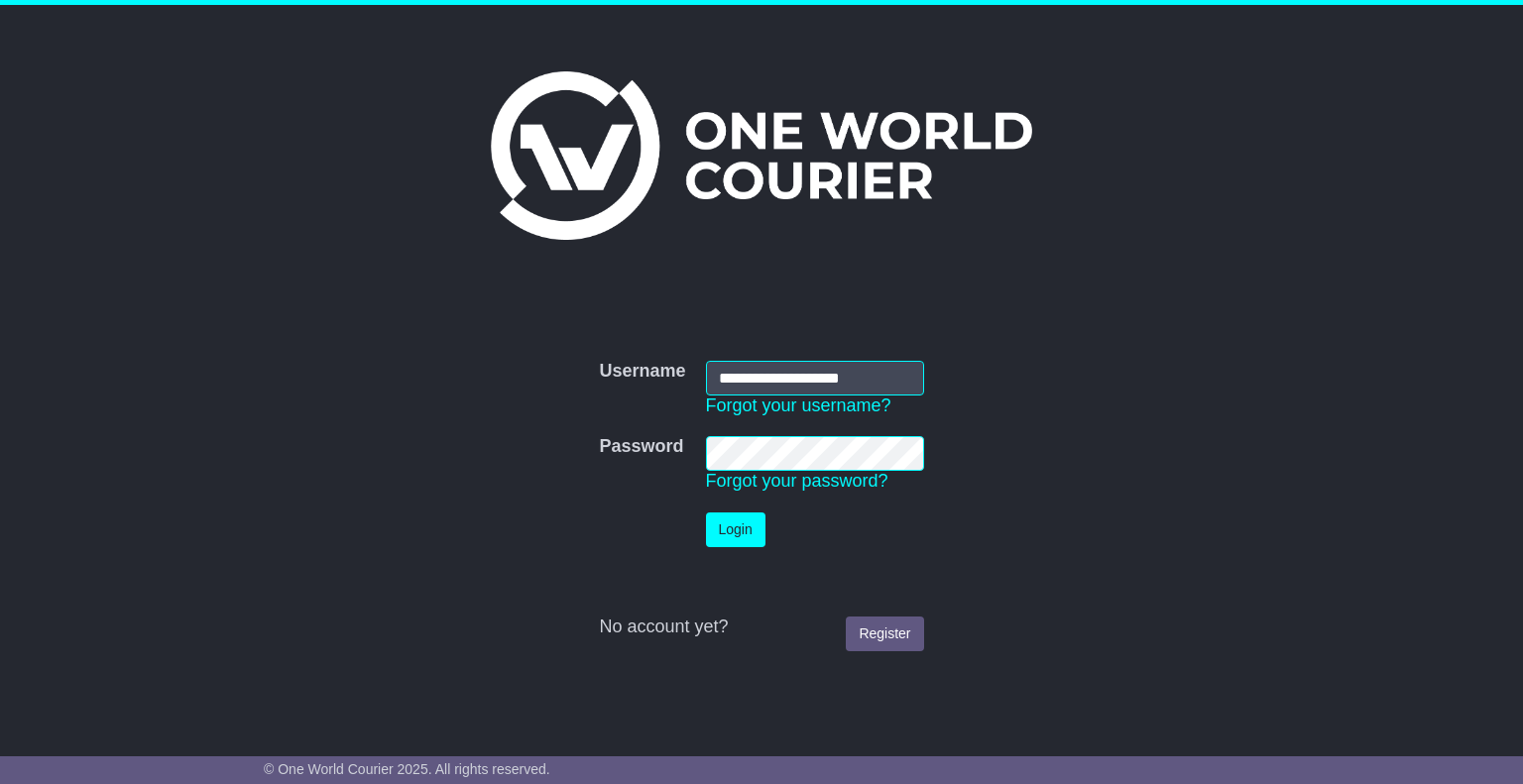 click on "**********" at bounding box center (815, 378) 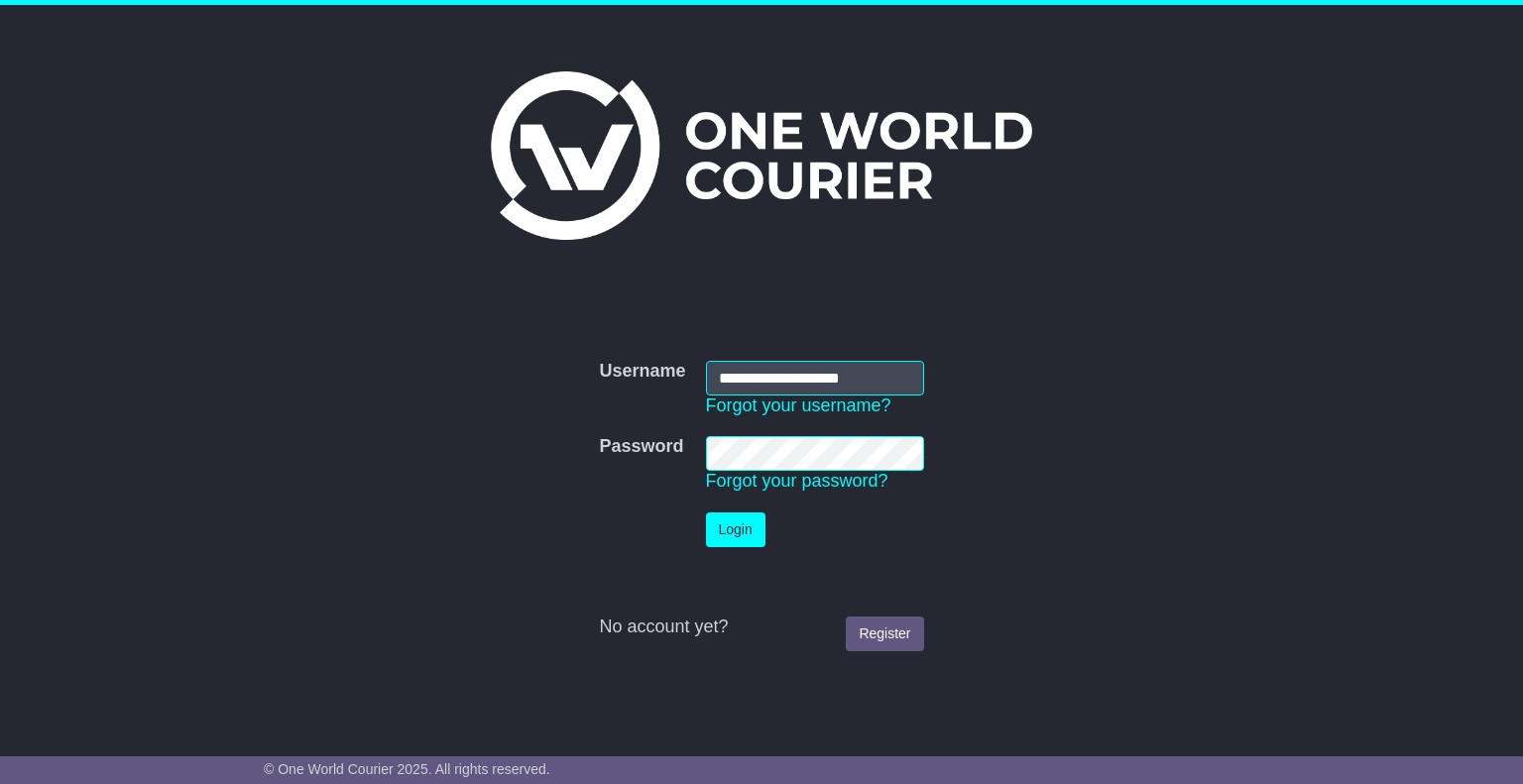 click on "**********" at bounding box center (815, 378) 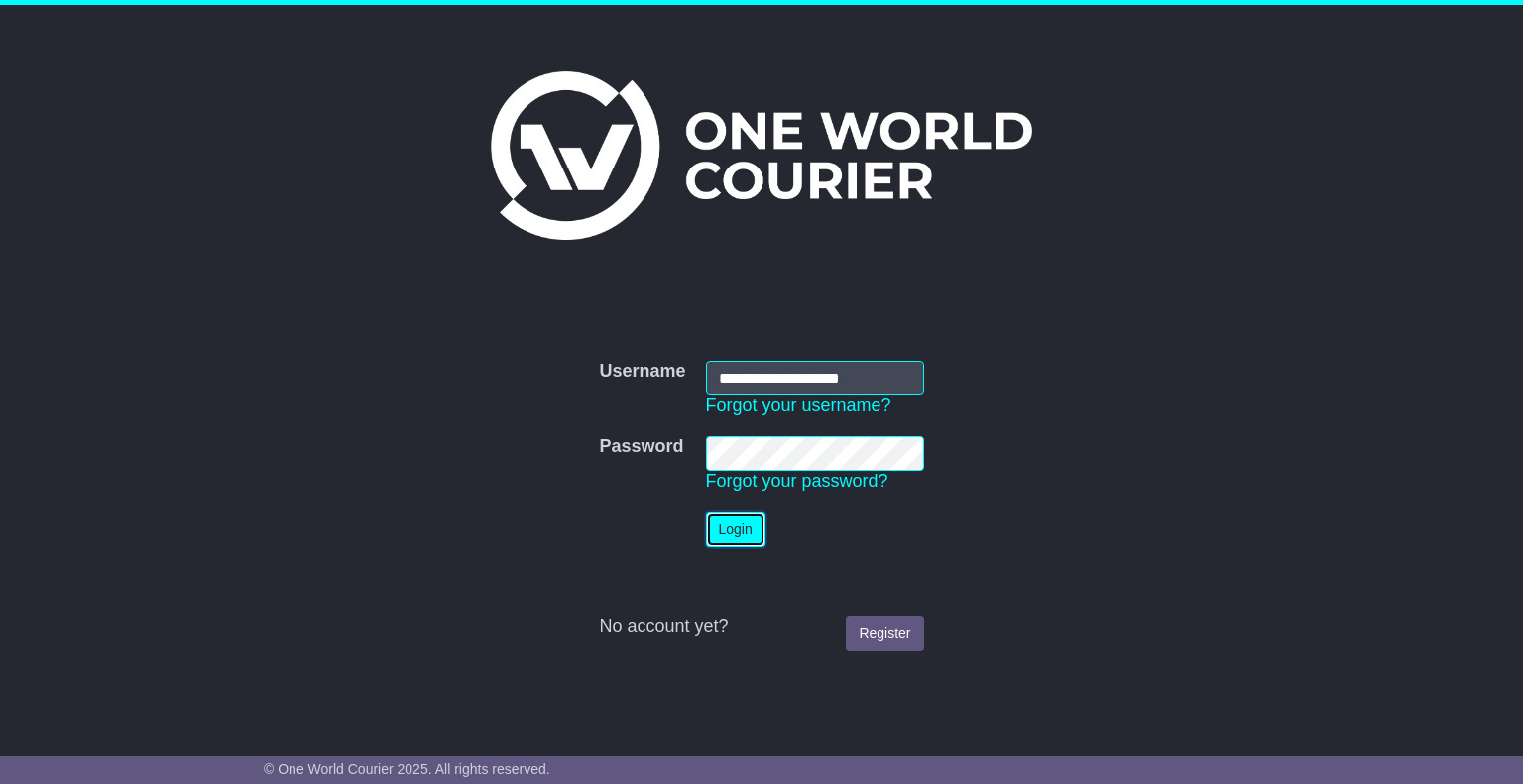 click on "Login" at bounding box center [736, 529] 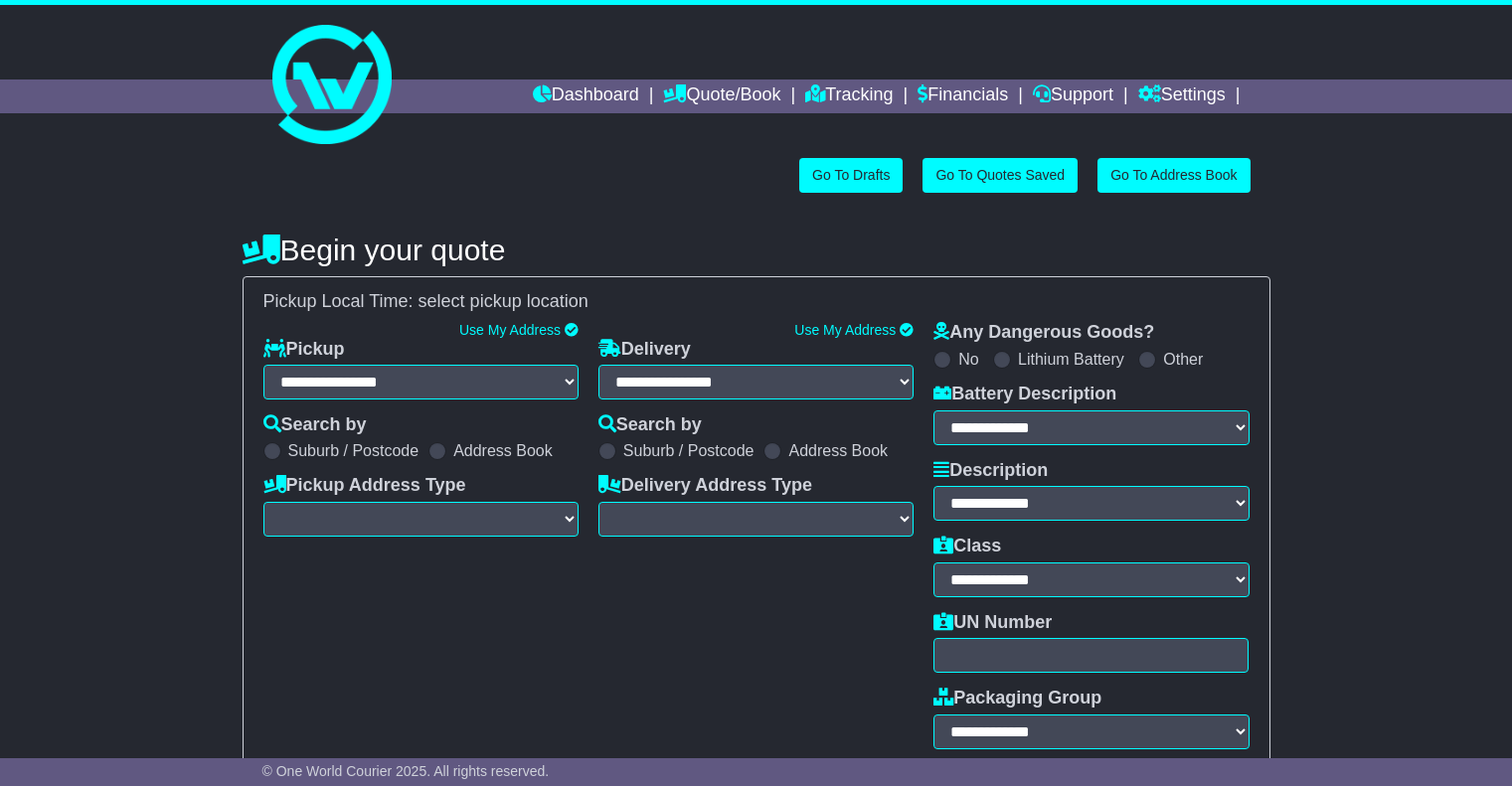 scroll, scrollTop: 0, scrollLeft: 0, axis: both 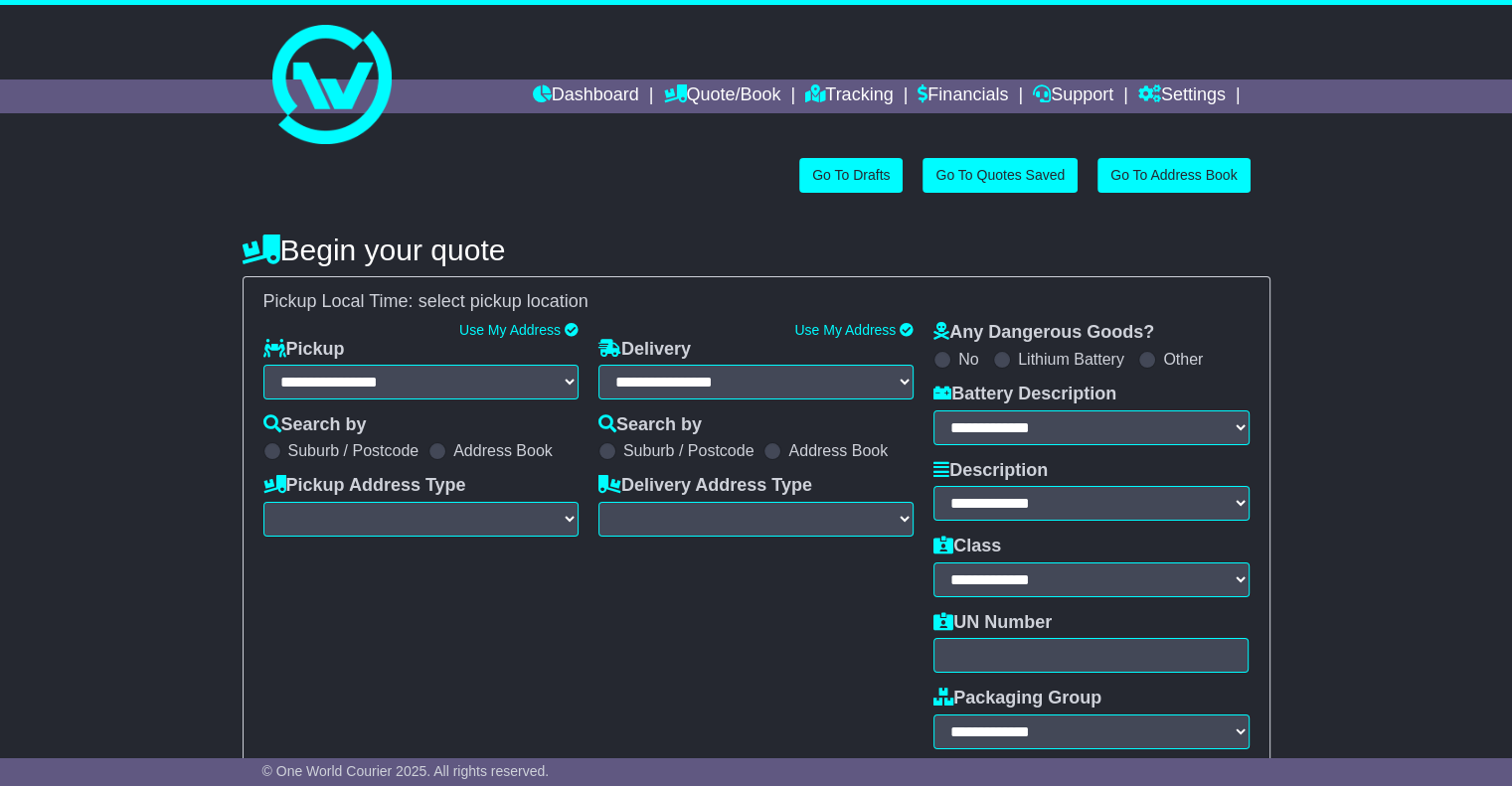 select on "**" 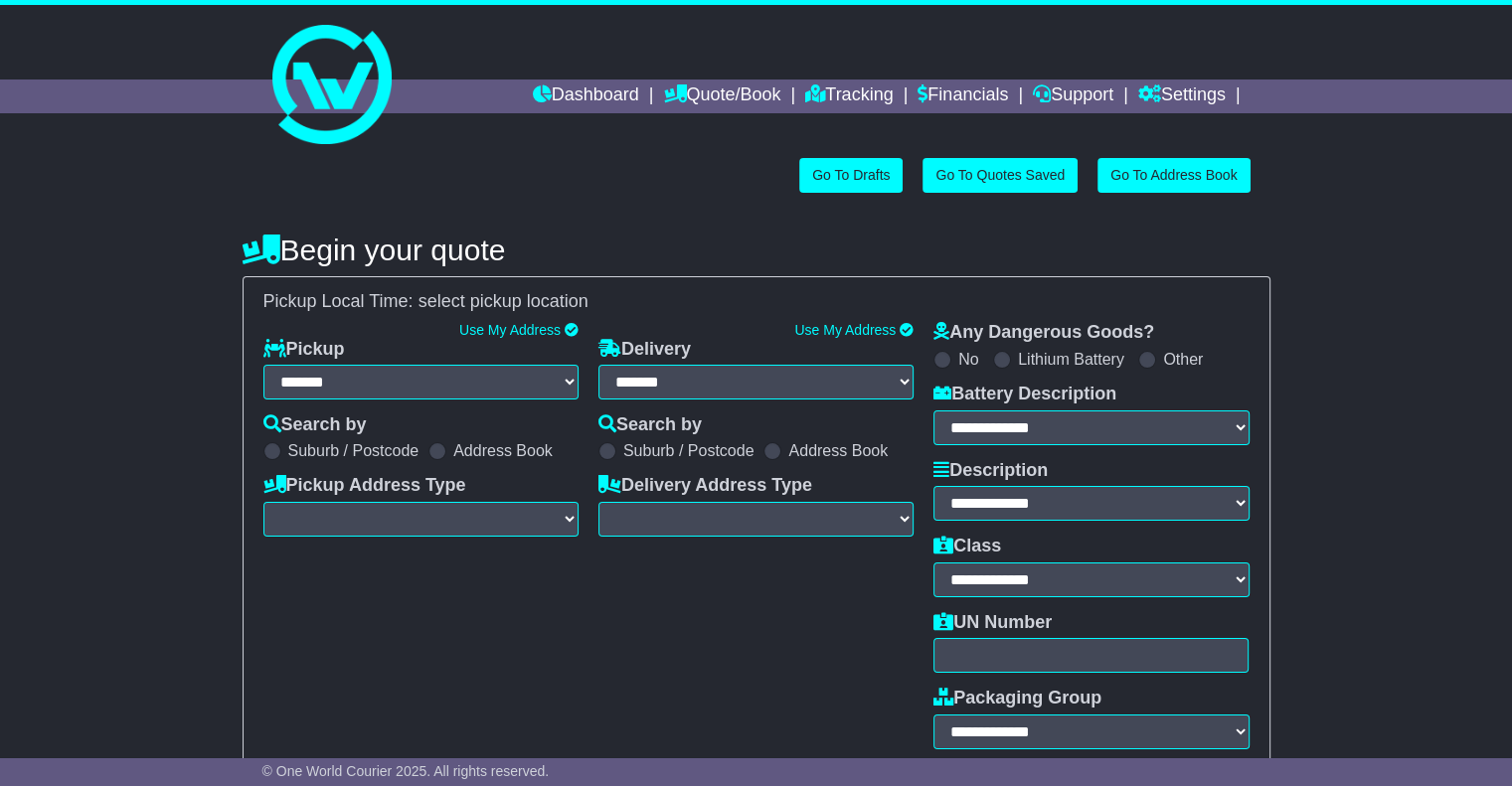 scroll, scrollTop: 0, scrollLeft: 0, axis: both 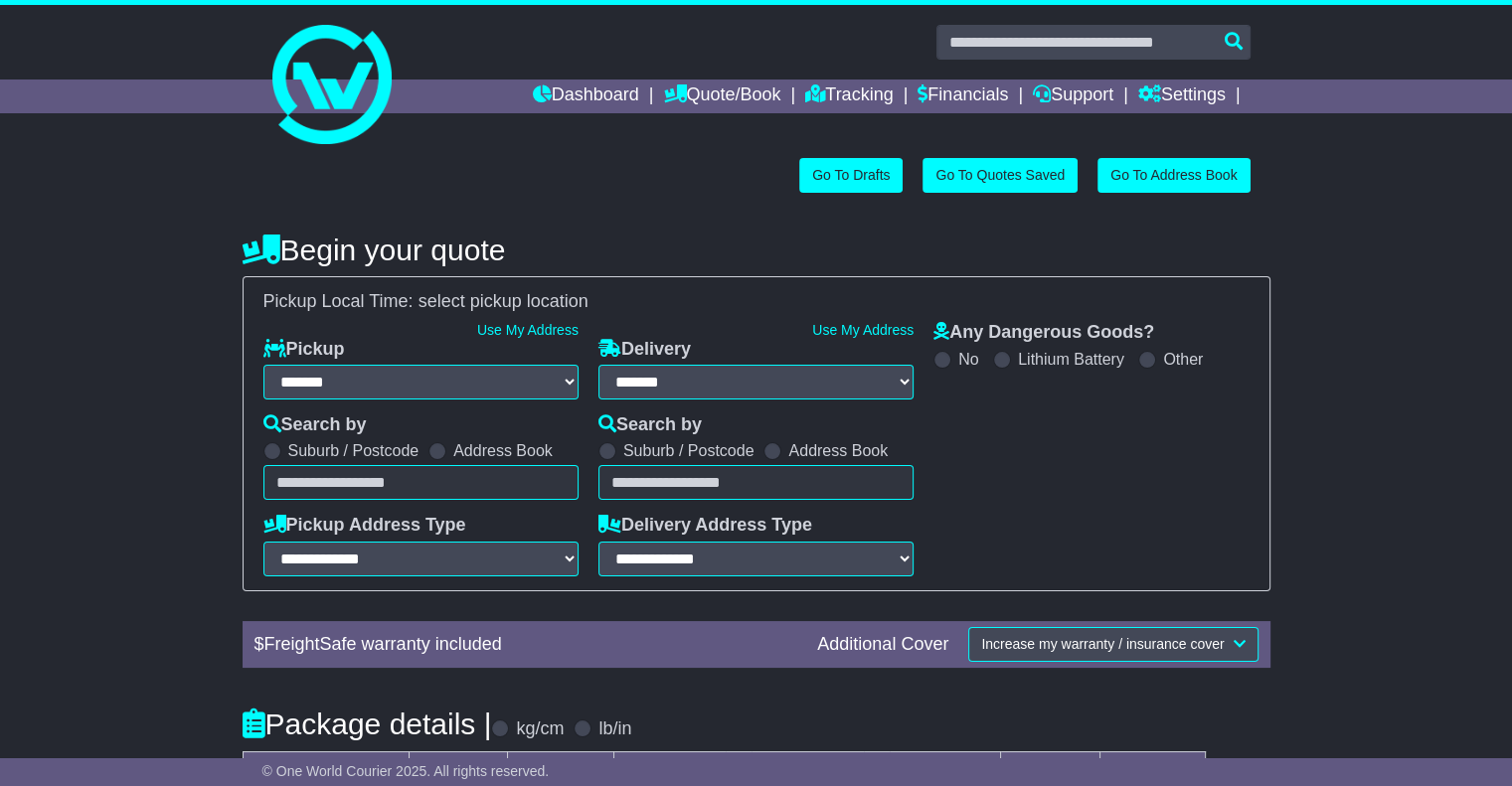select 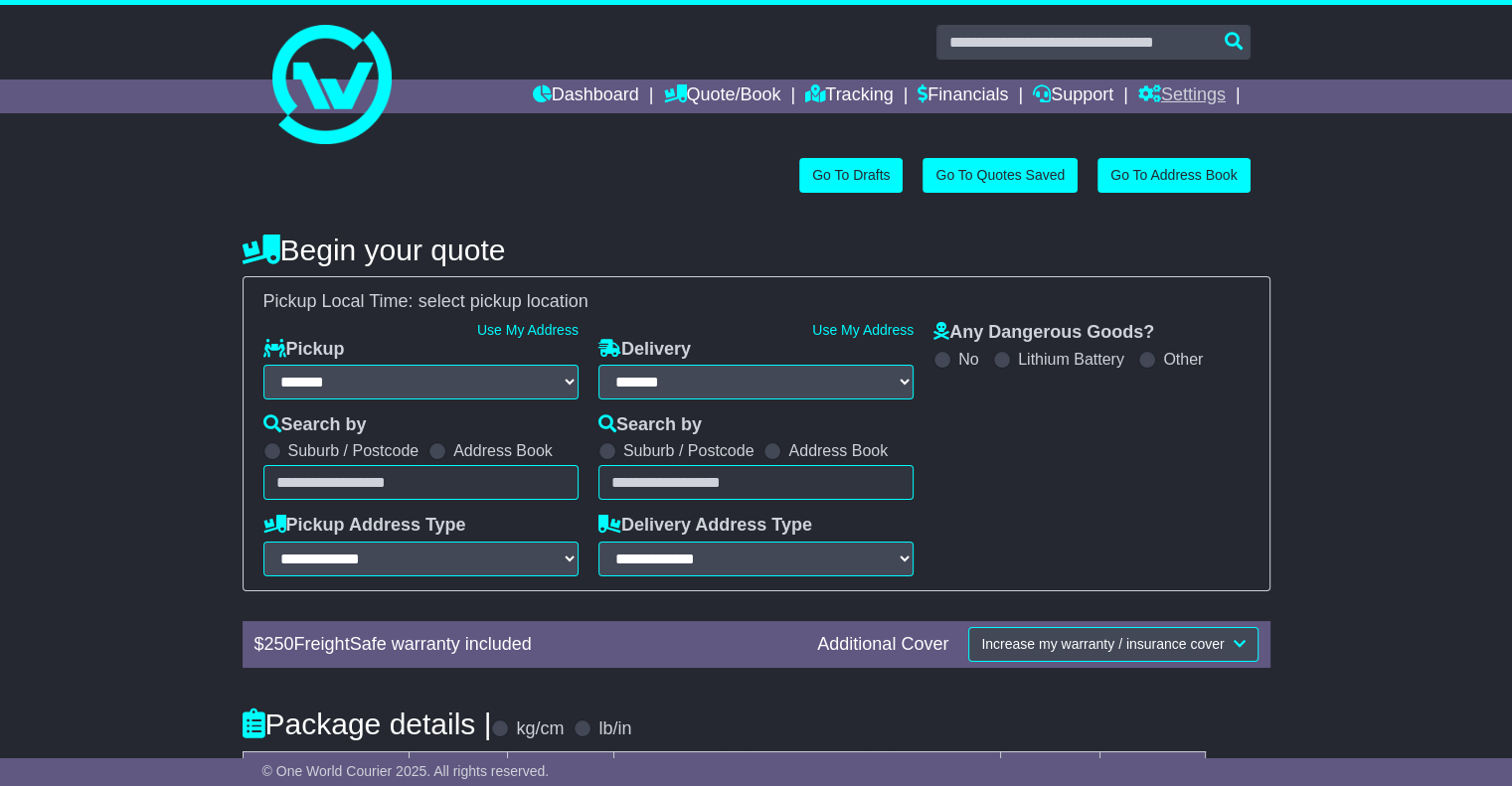 click on "Settings" at bounding box center [1182, 96] 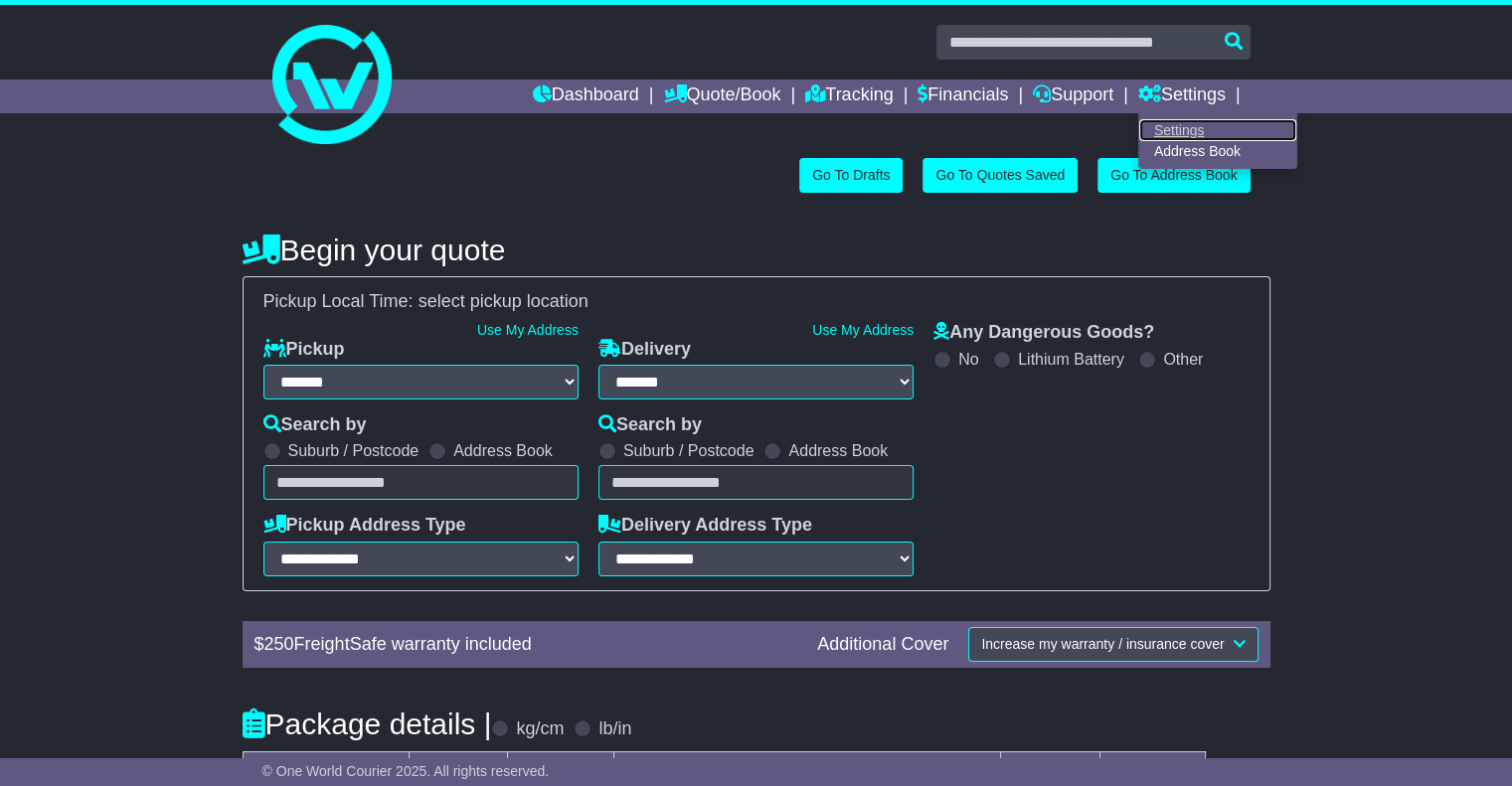 click on "Settings" at bounding box center (1218, 130) 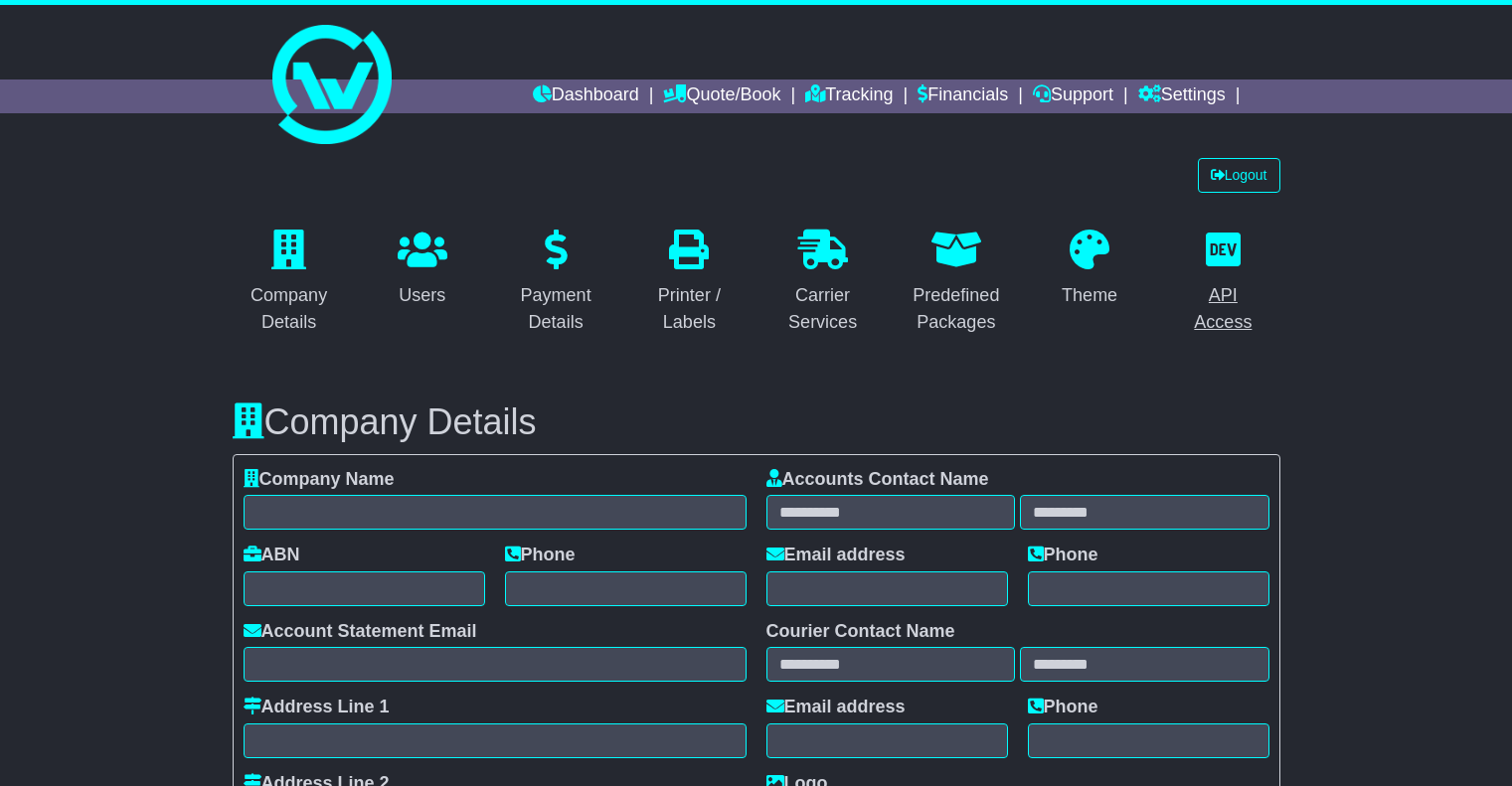 scroll, scrollTop: 0, scrollLeft: 0, axis: both 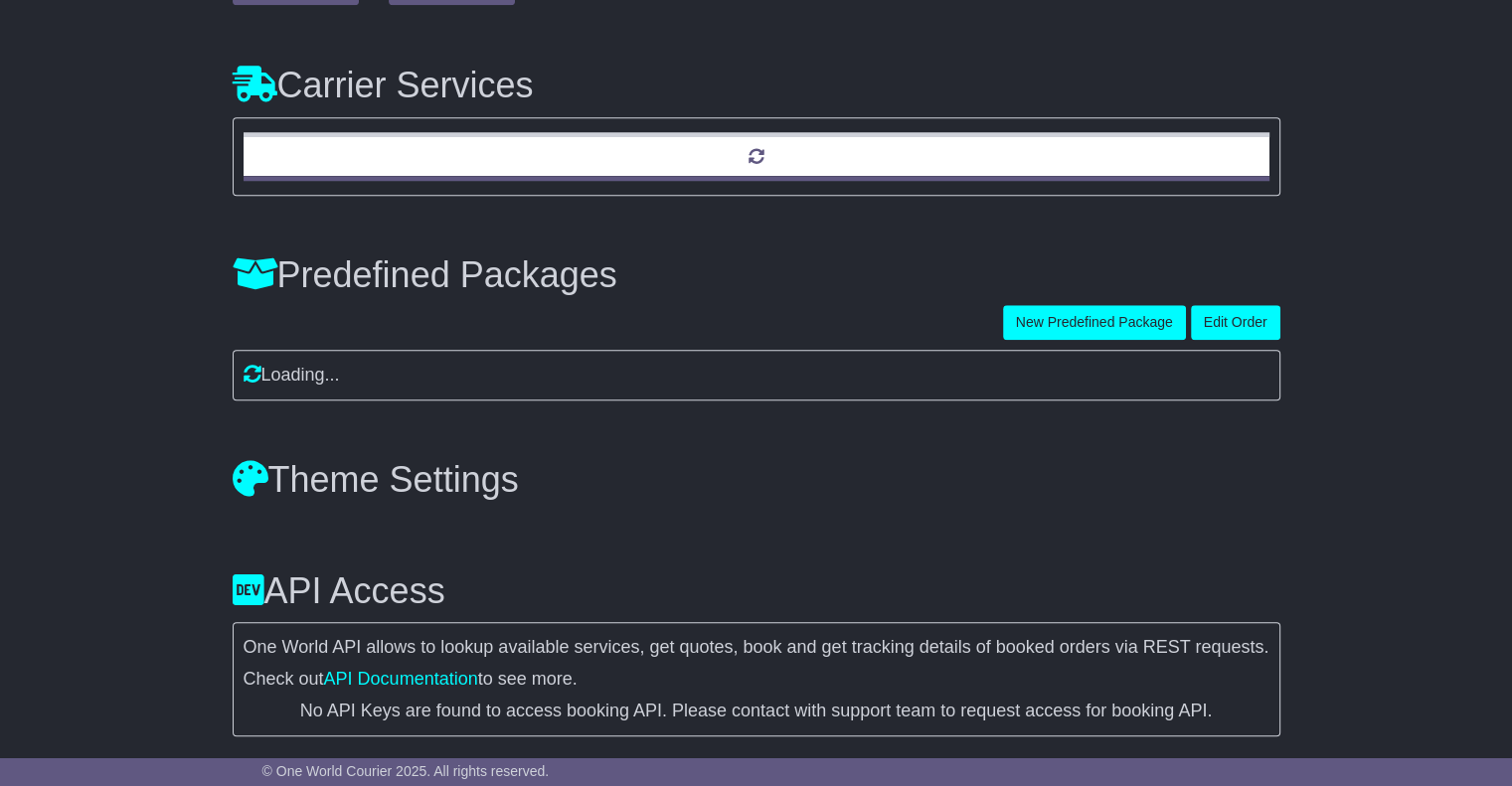 select on "**********" 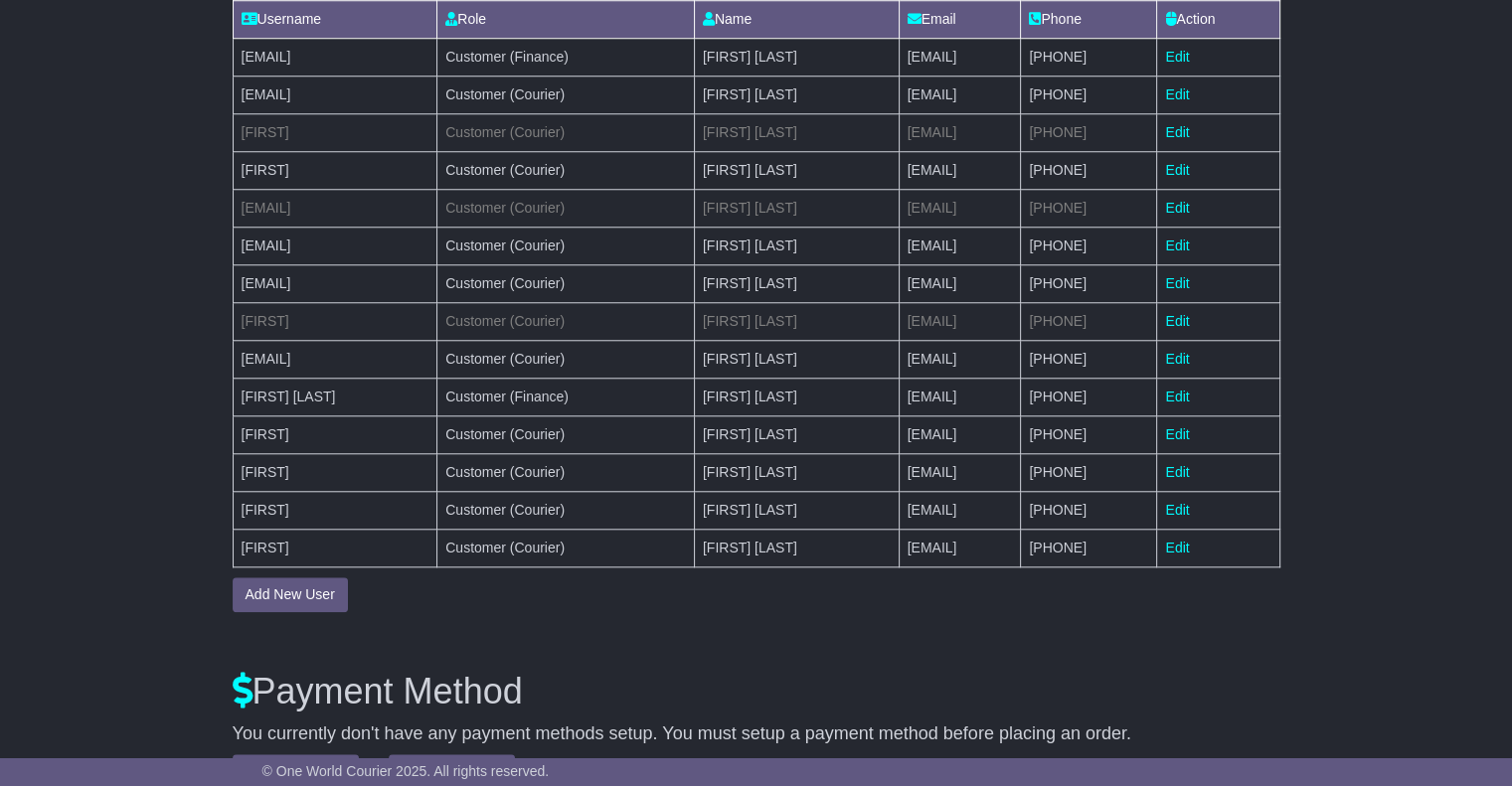 scroll, scrollTop: 1741, scrollLeft: 0, axis: vertical 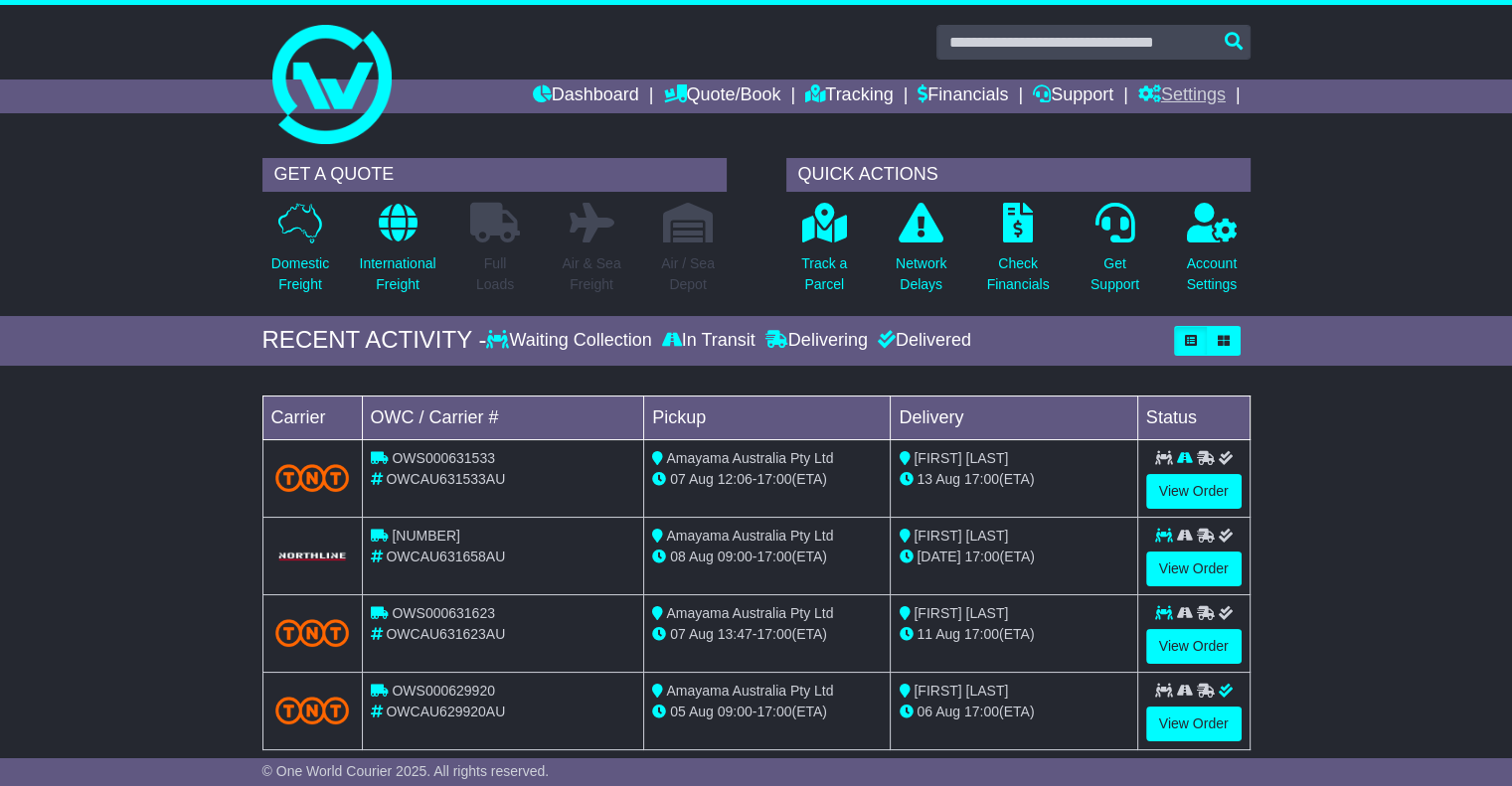 click on "Settings" at bounding box center [1182, 96] 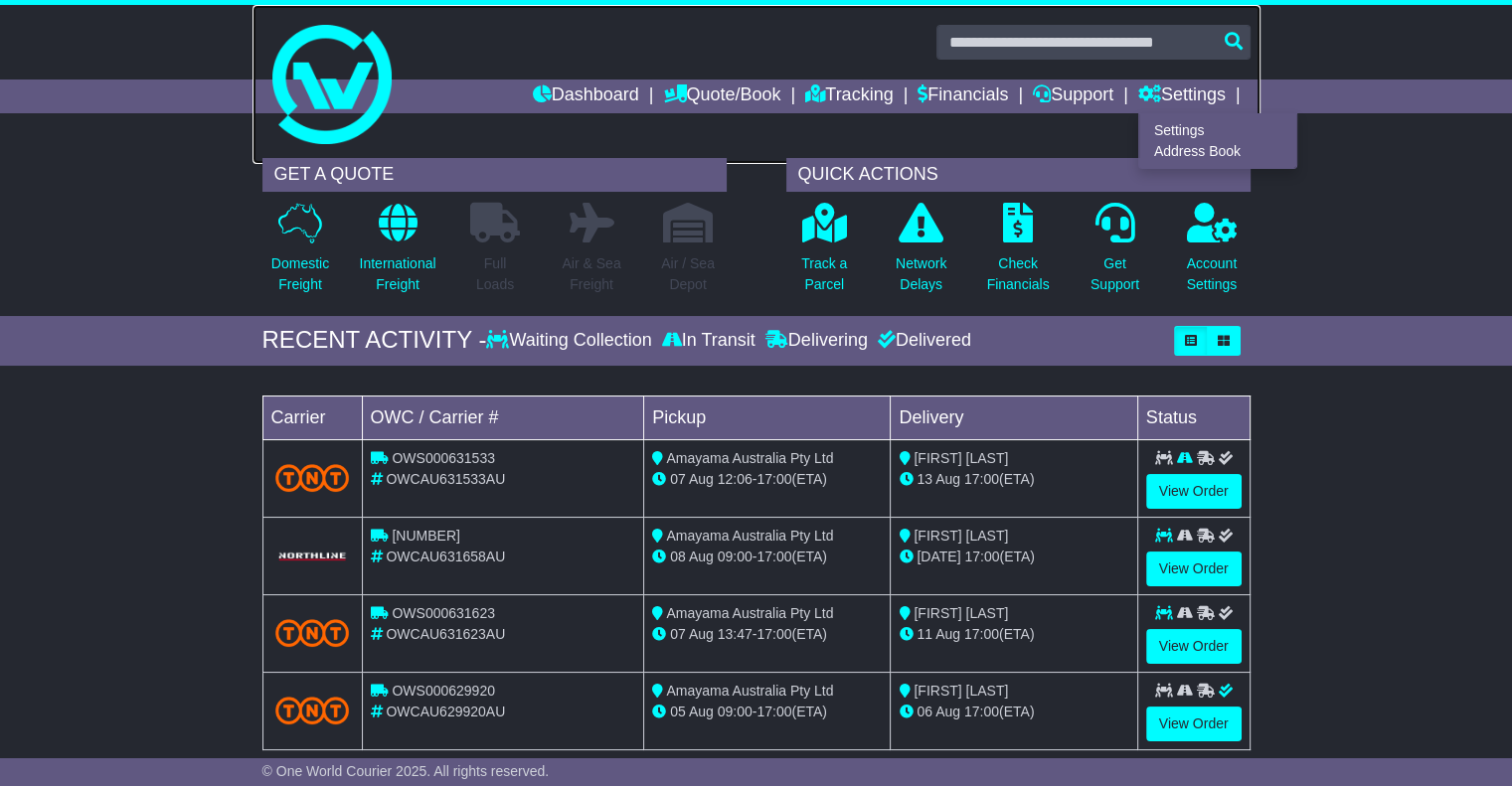 click at bounding box center [332, 84] 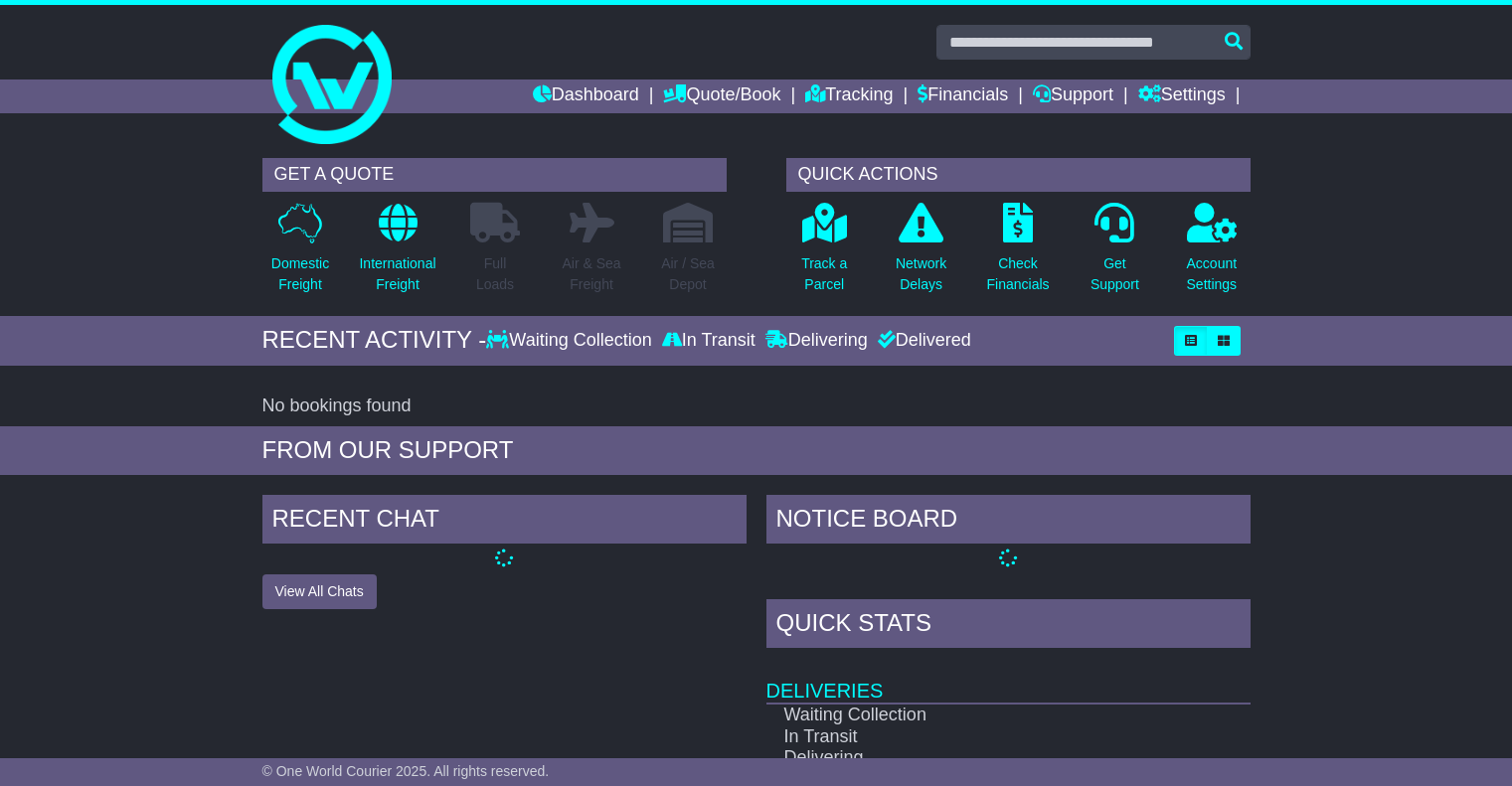 scroll, scrollTop: 0, scrollLeft: 0, axis: both 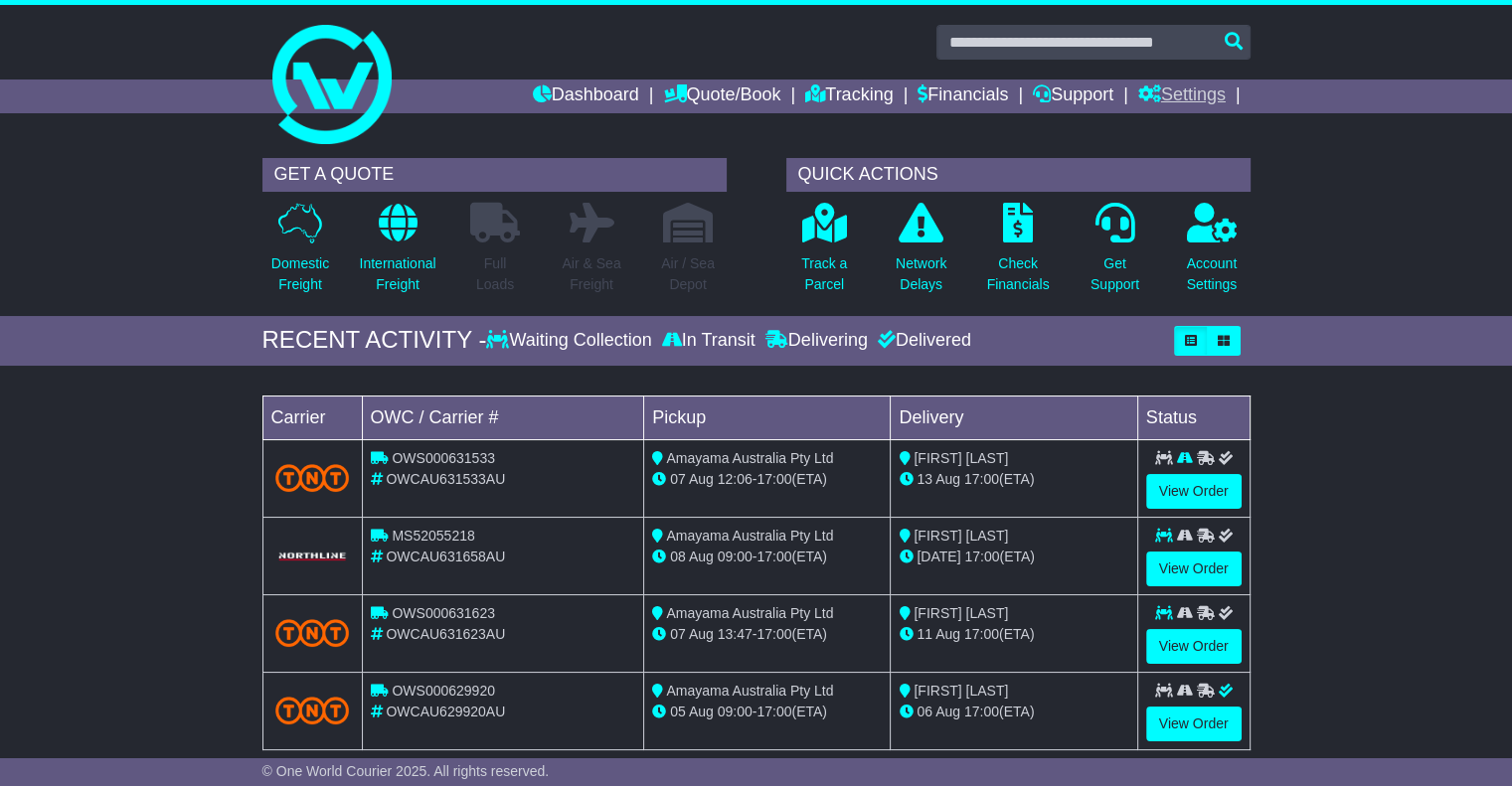 click on "Settings" at bounding box center (1182, 96) 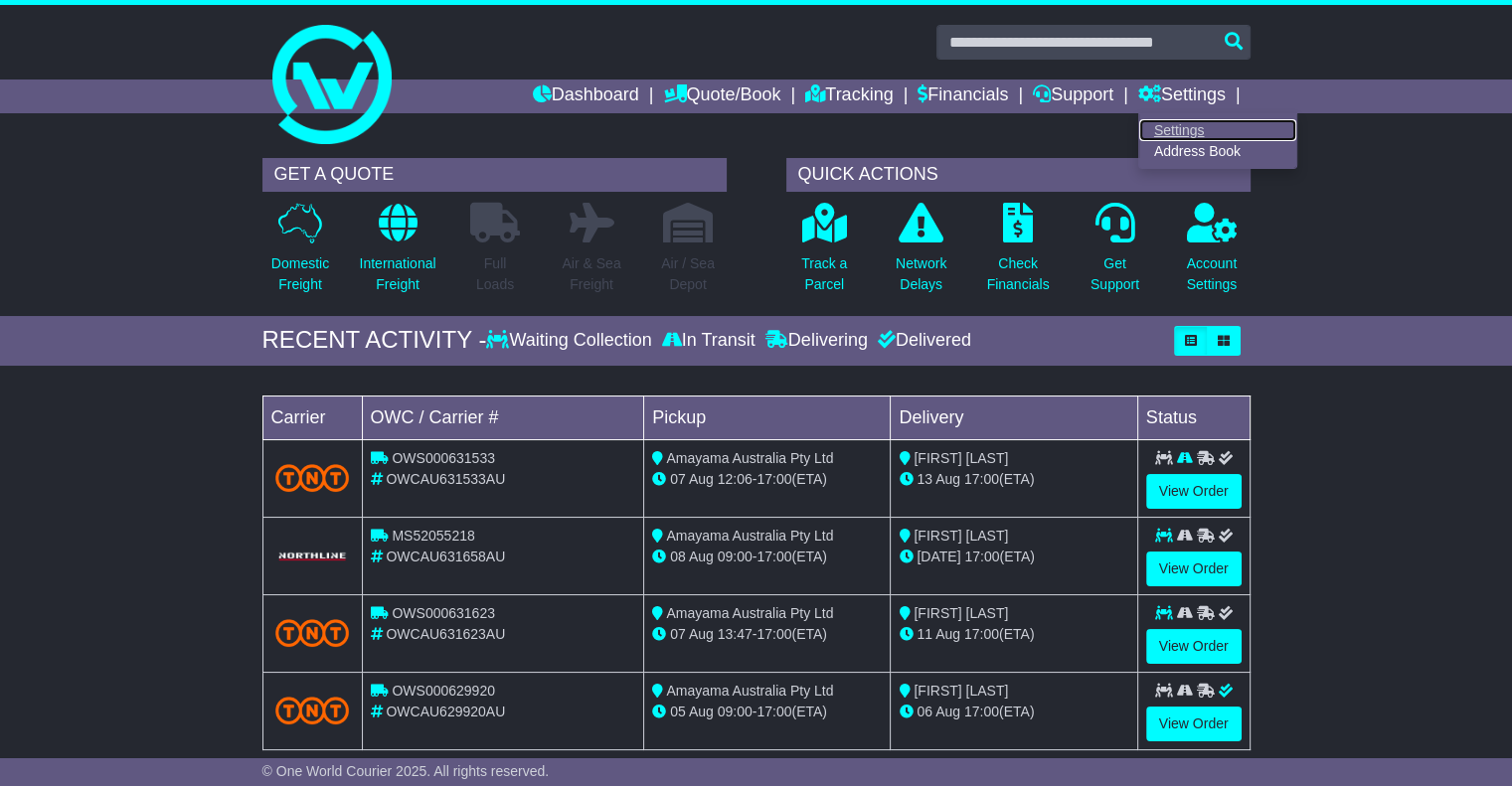 click on "Settings" at bounding box center [1218, 130] 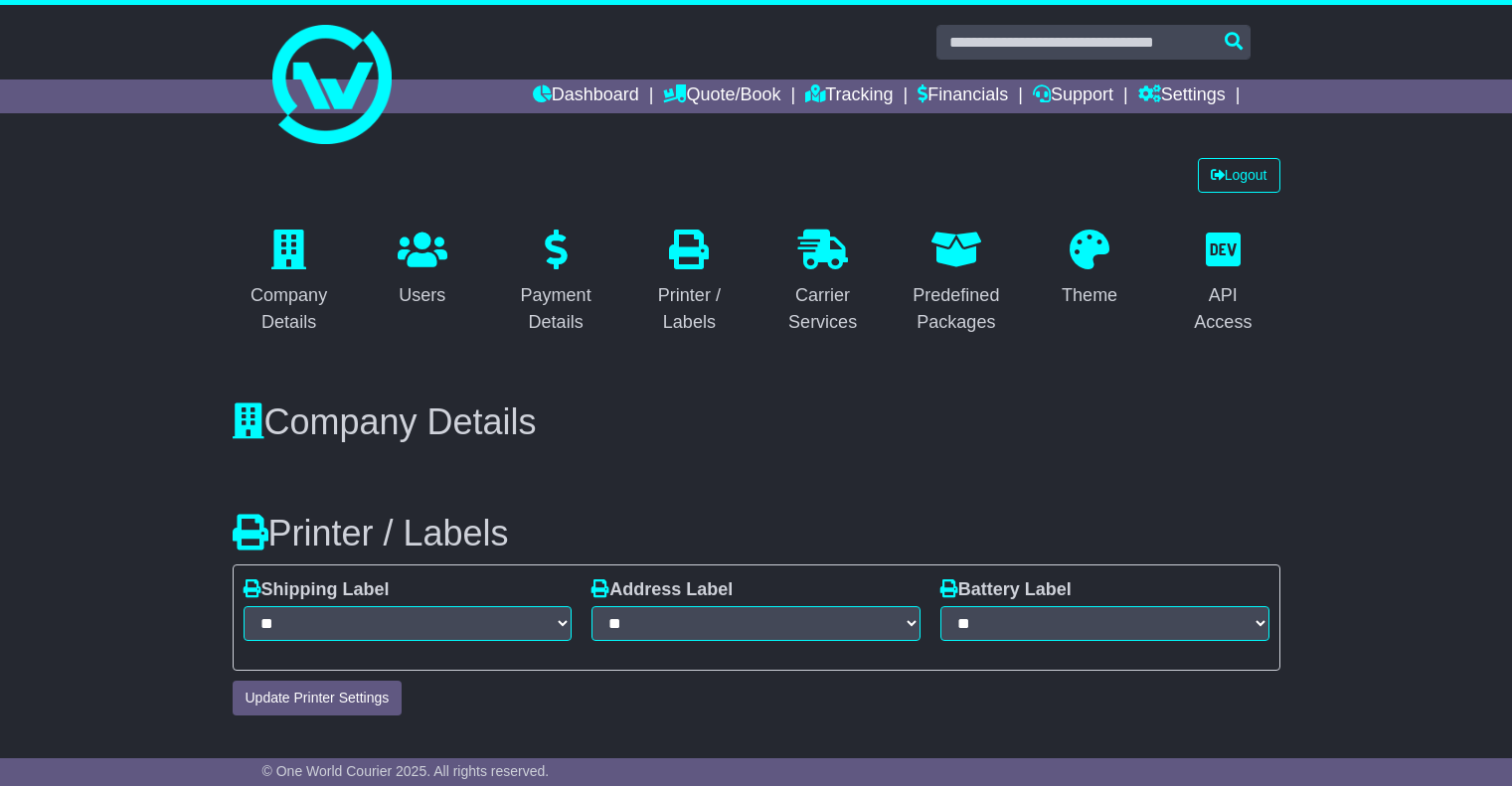scroll, scrollTop: 0, scrollLeft: 0, axis: both 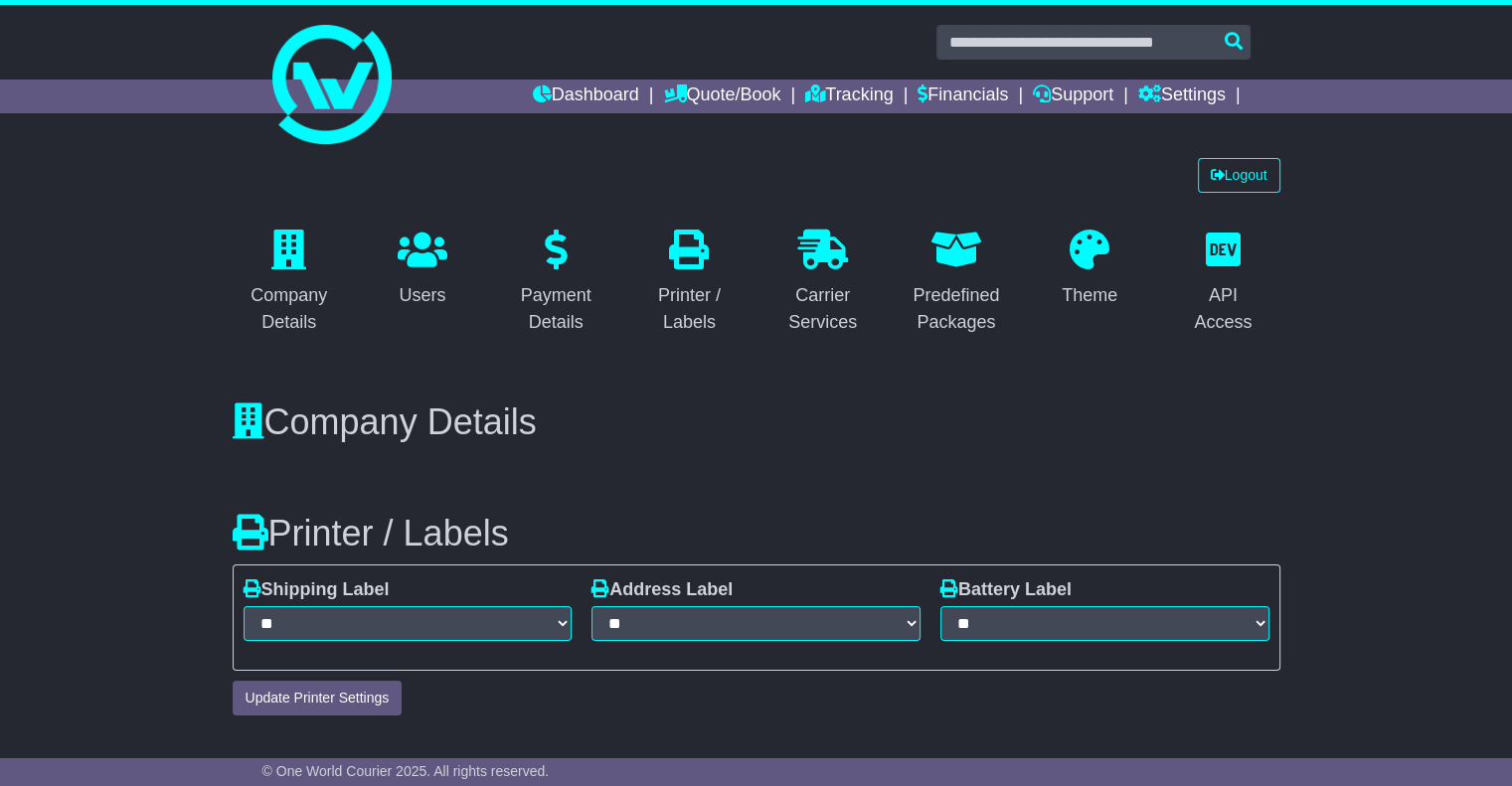 select on "**********" 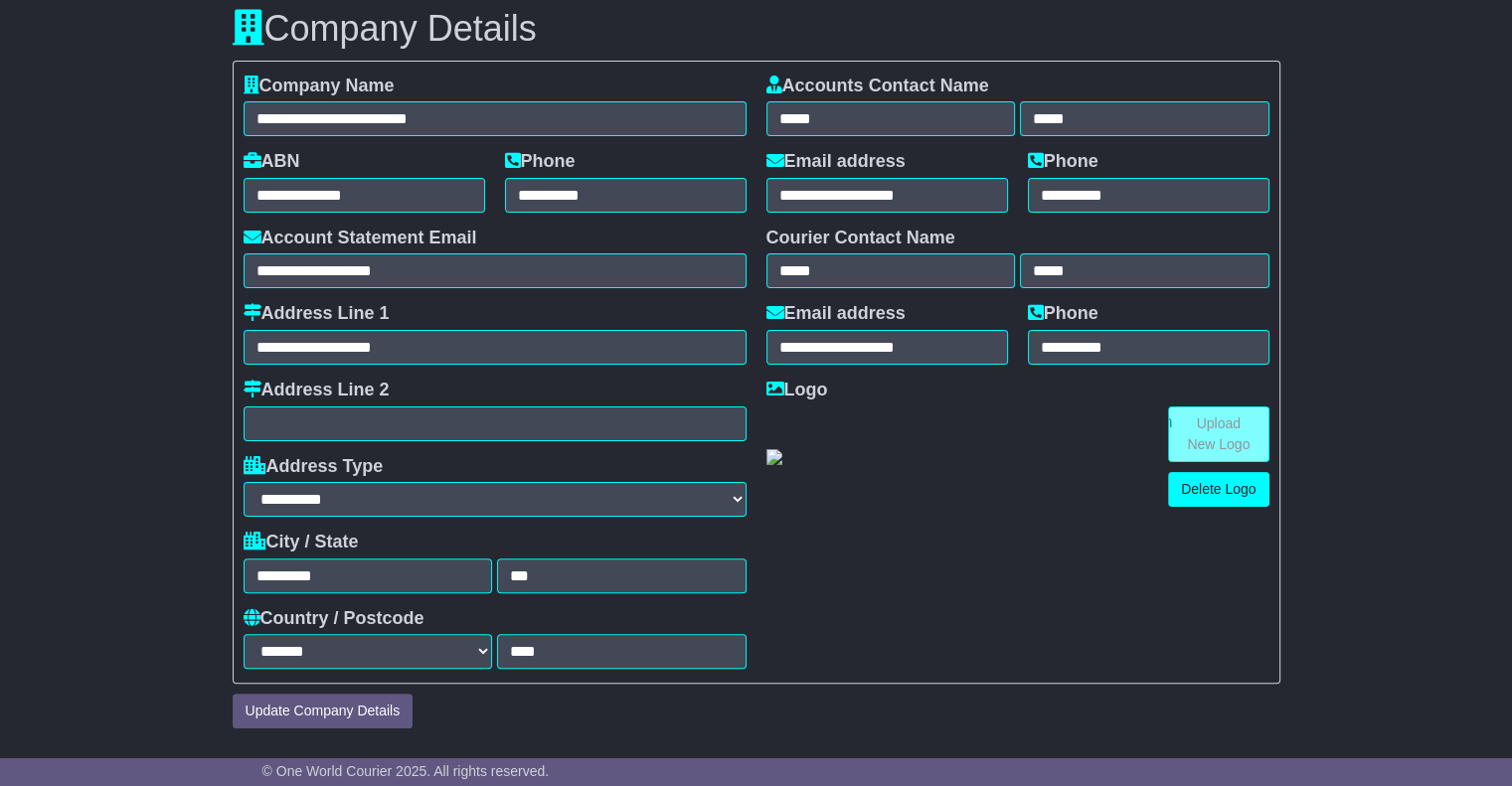 scroll, scrollTop: 0, scrollLeft: 0, axis: both 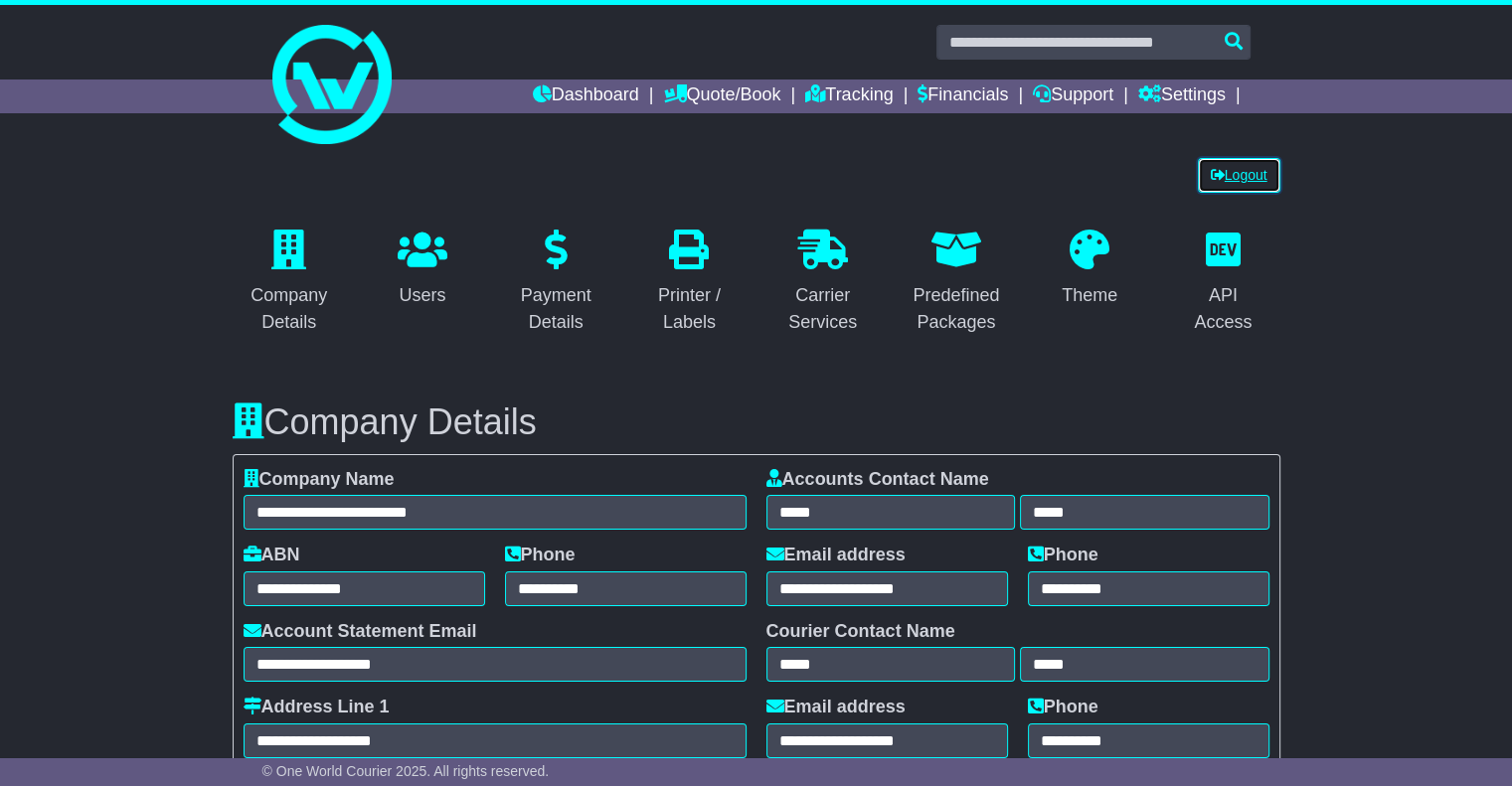 click on "Logout" at bounding box center (1239, 175) 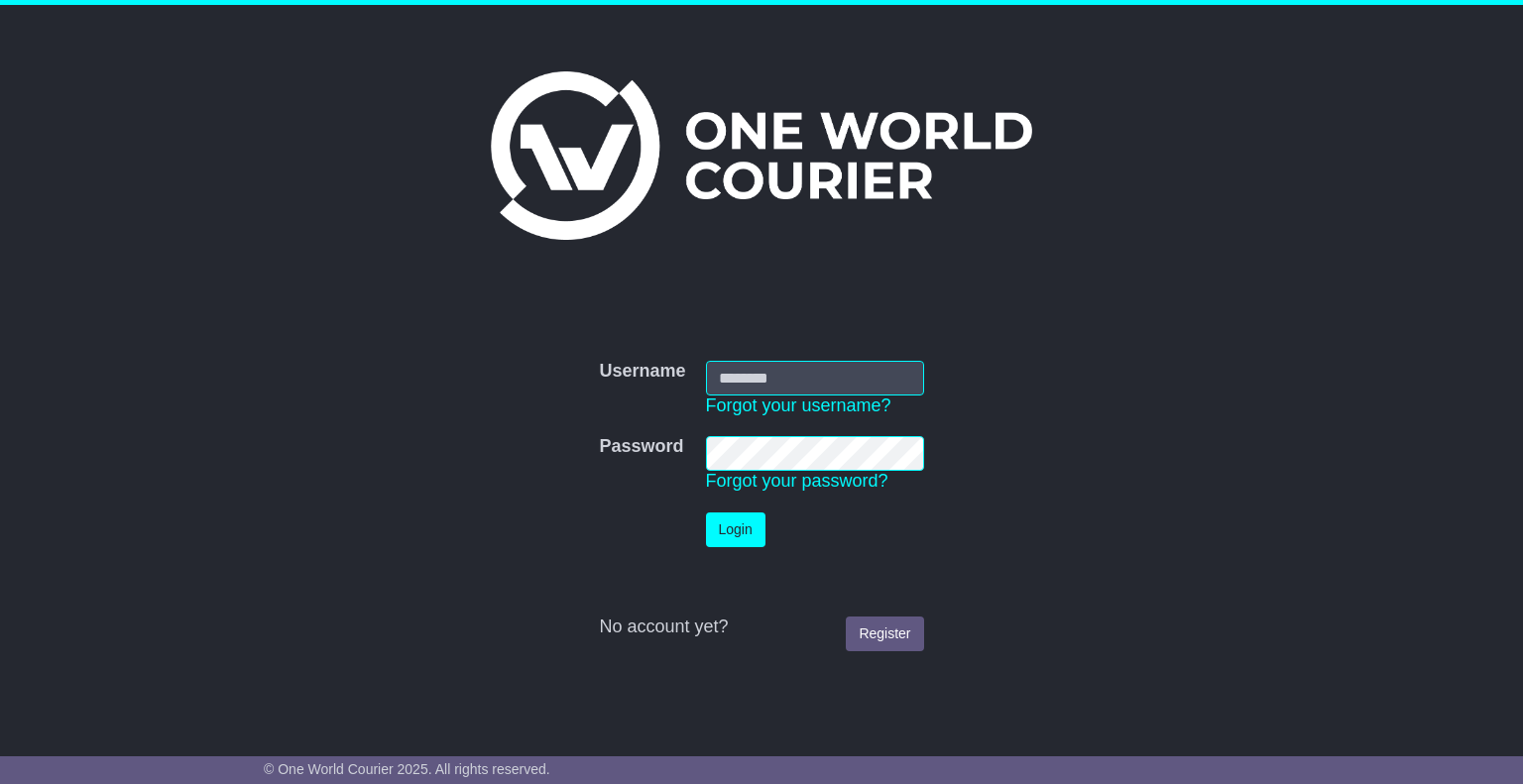 scroll, scrollTop: 0, scrollLeft: 0, axis: both 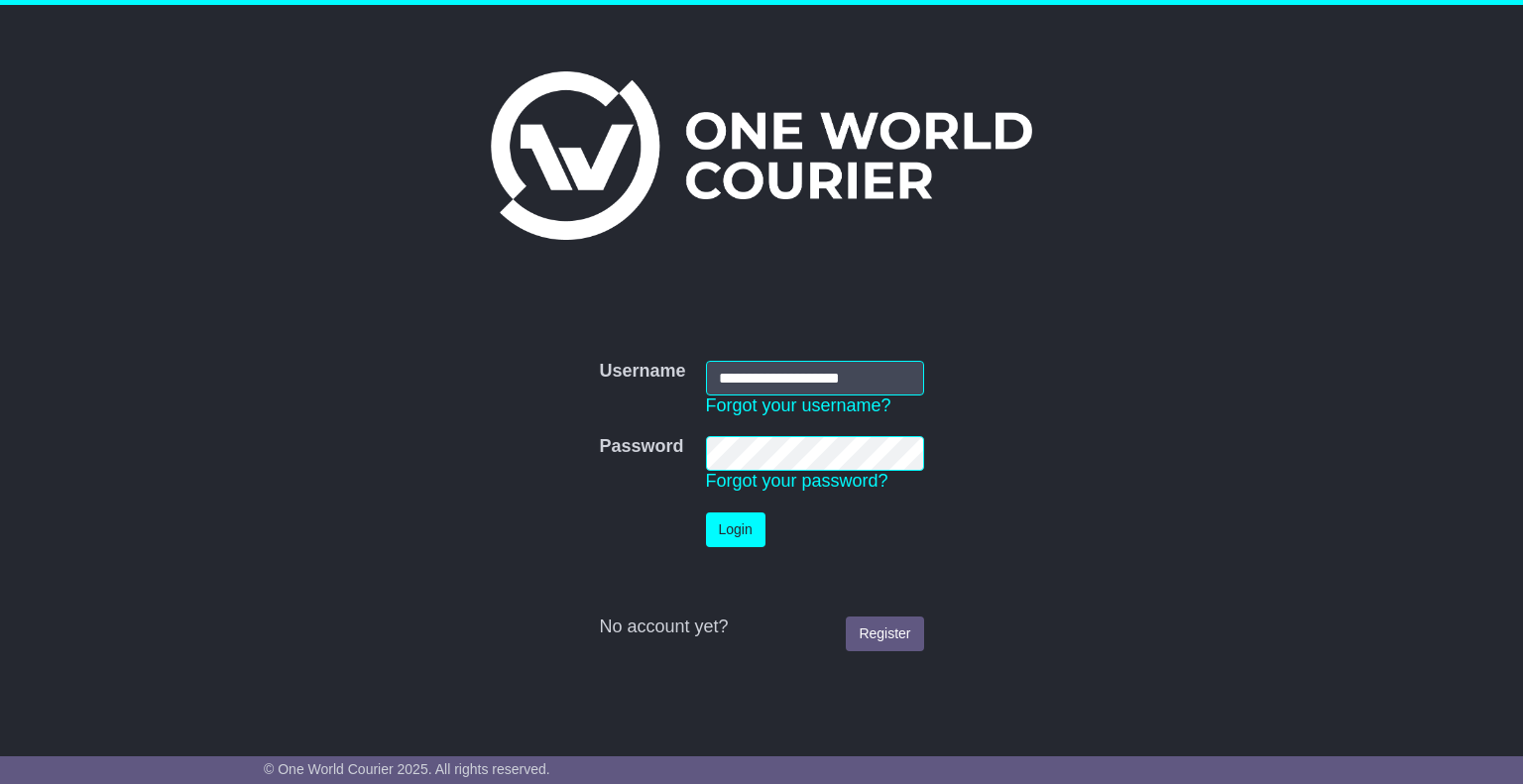 click on "**********" at bounding box center [815, 378] 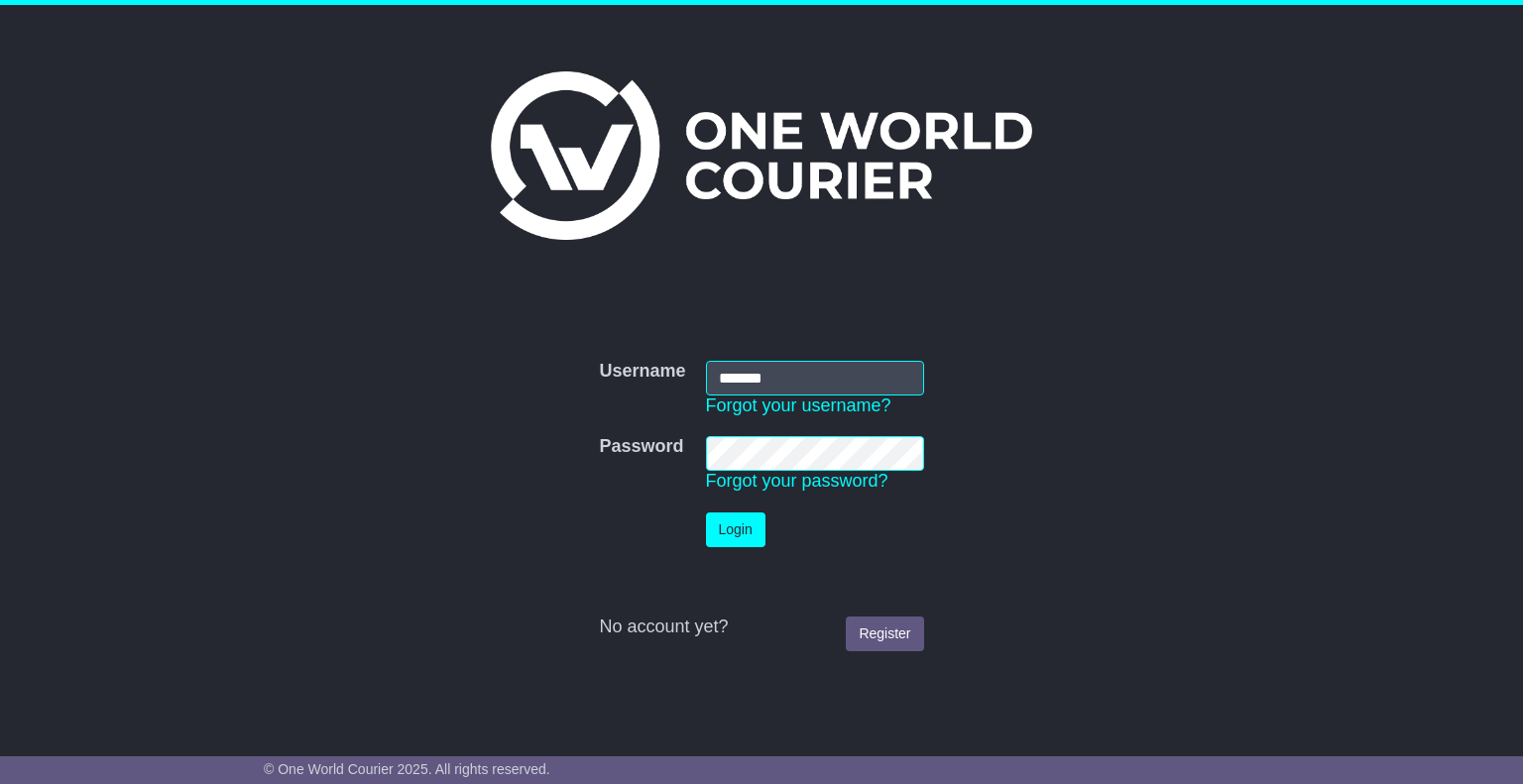 type on "*******" 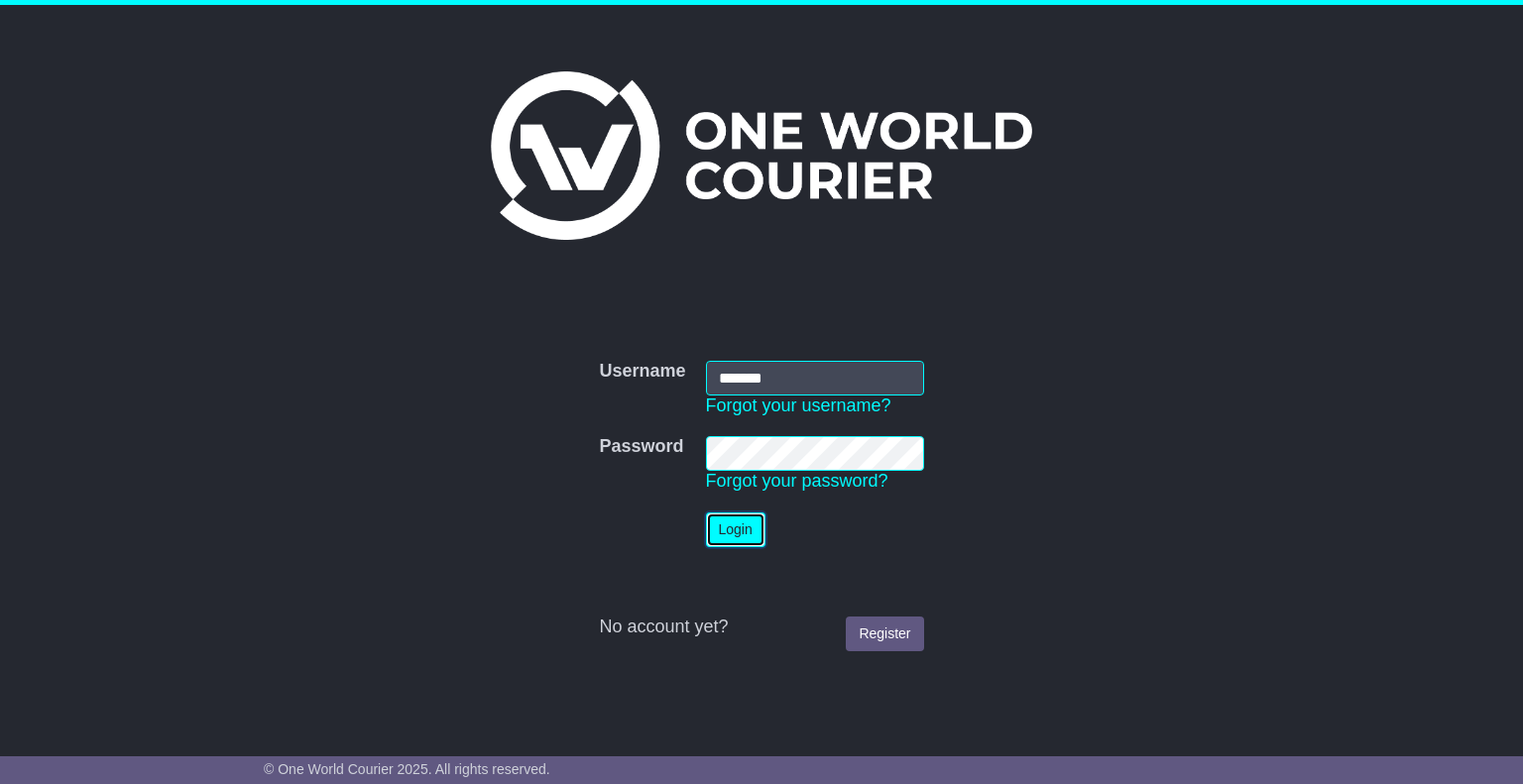 click on "Login" at bounding box center [736, 529] 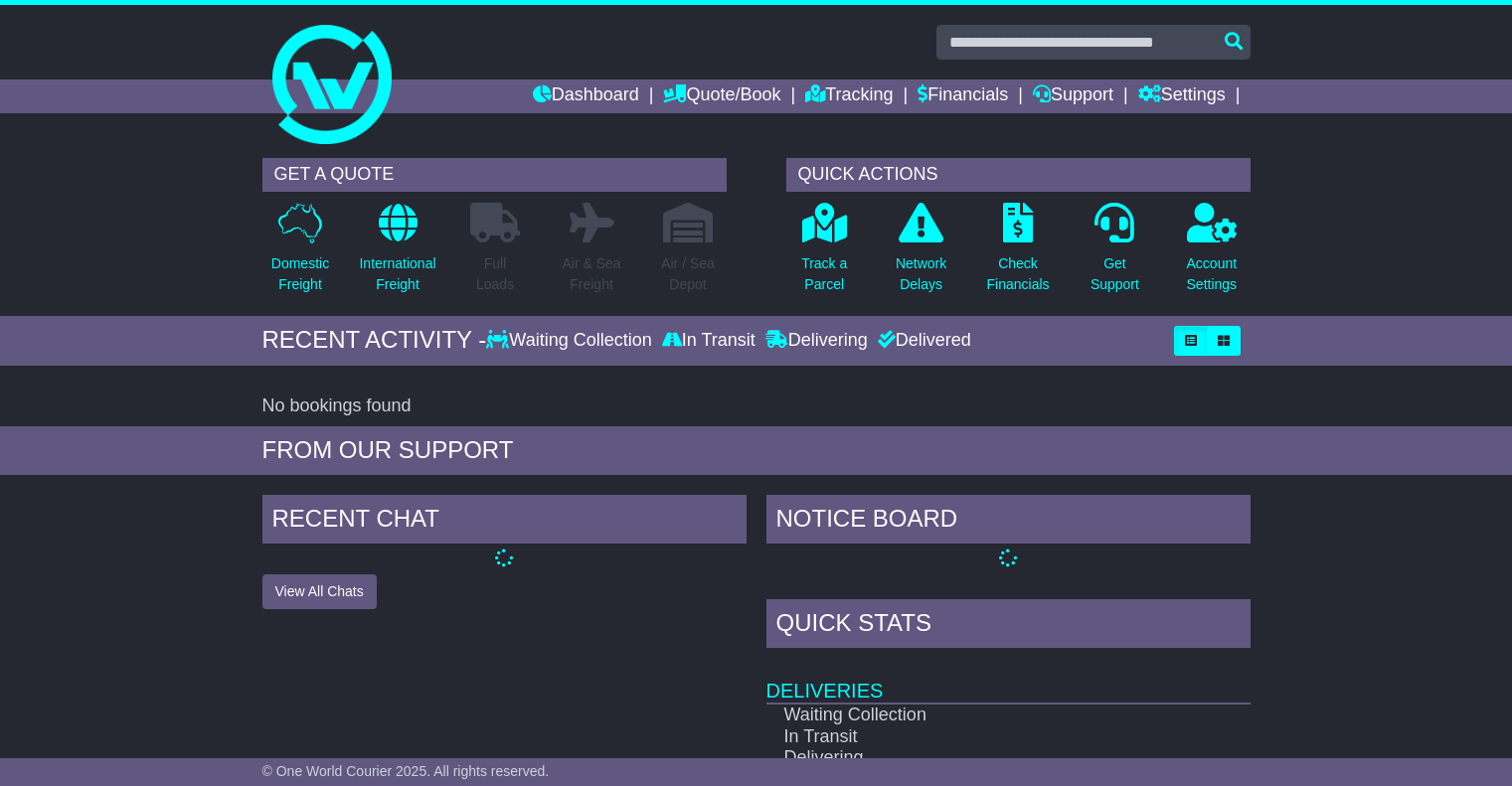 scroll, scrollTop: 0, scrollLeft: 0, axis: both 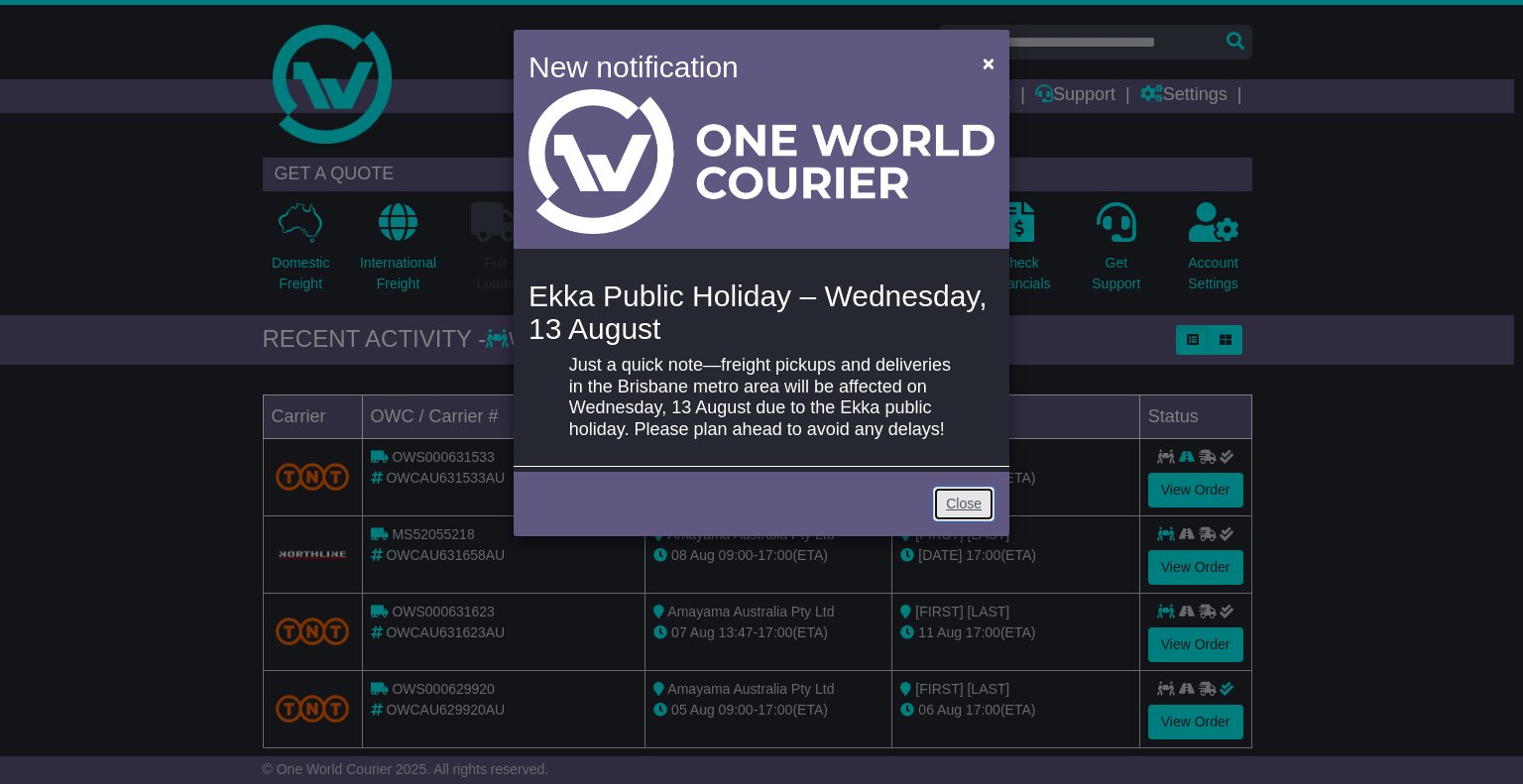 click on "Close" at bounding box center [964, 504] 